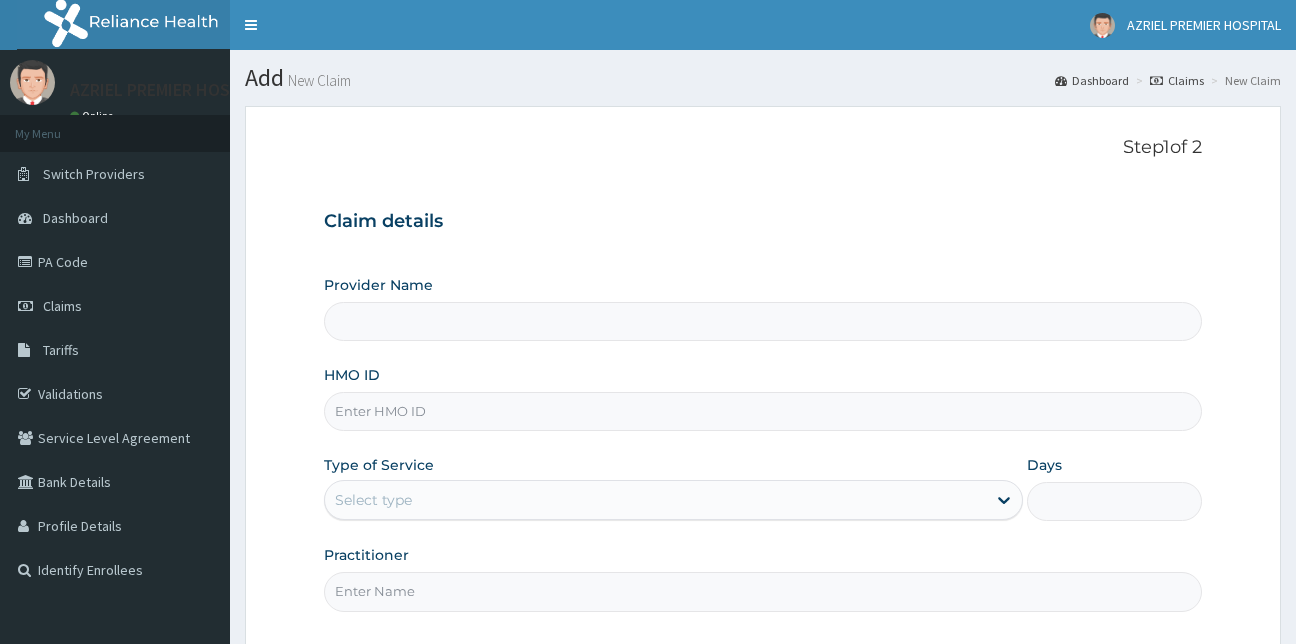 scroll, scrollTop: 0, scrollLeft: 0, axis: both 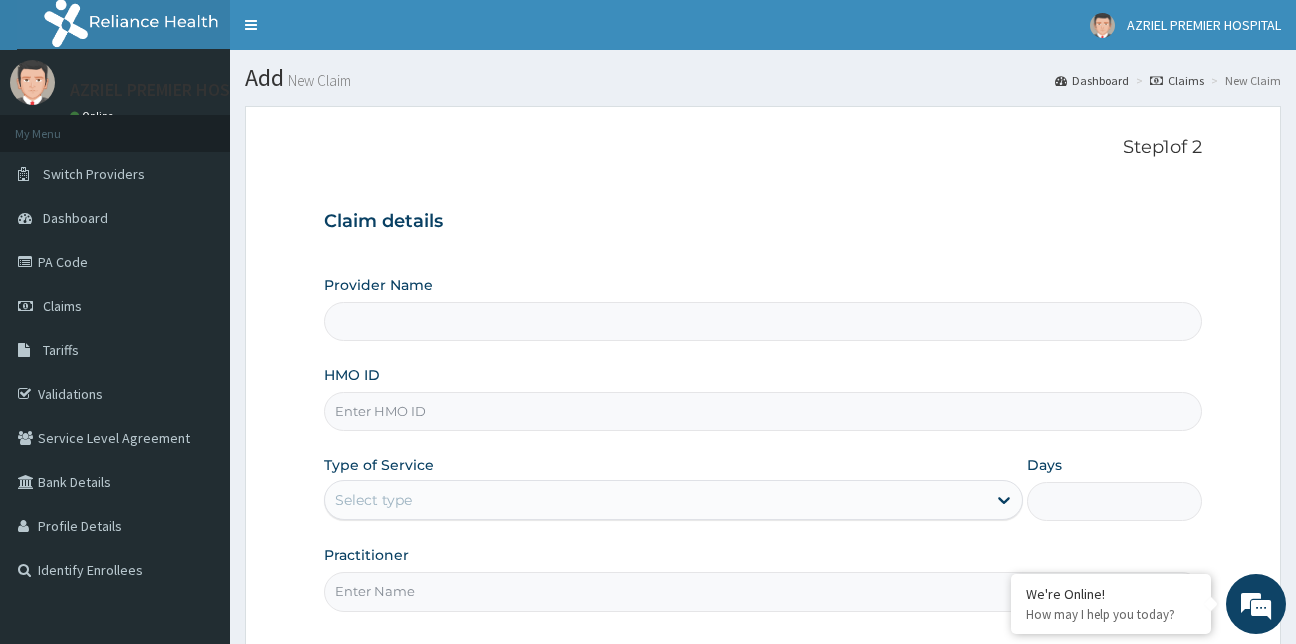 type on "AZRIEL PREMIER HOSPITAL" 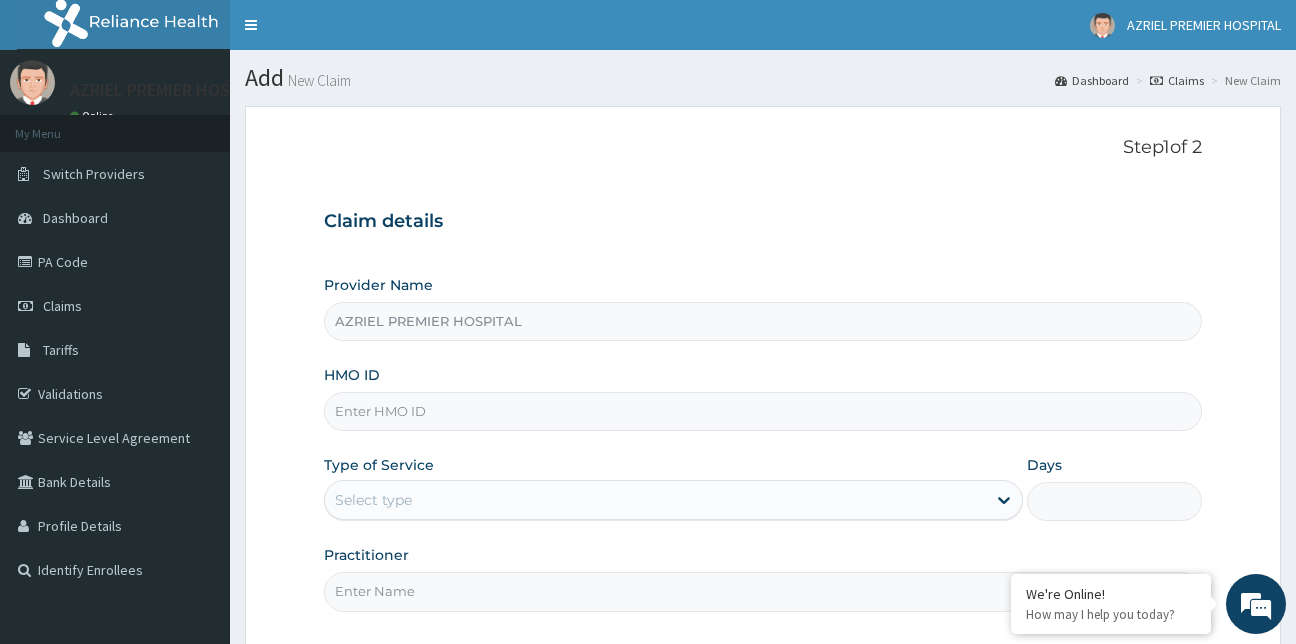 click on "HMO ID" at bounding box center [763, 411] 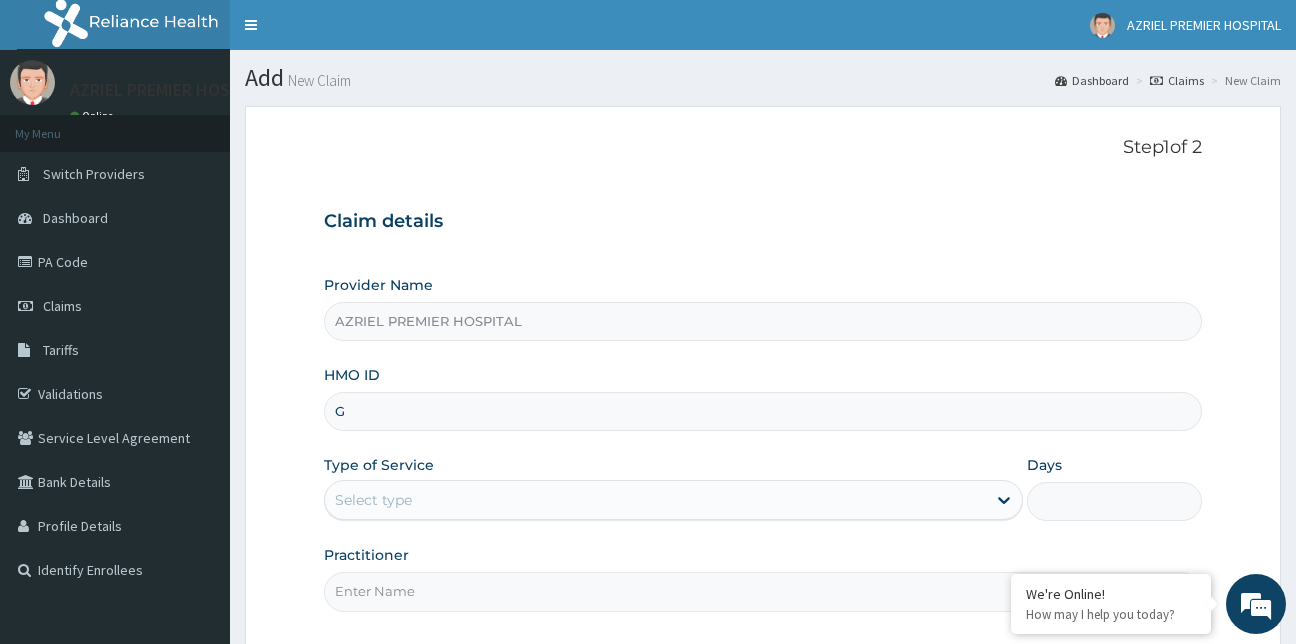 scroll, scrollTop: 0, scrollLeft: 0, axis: both 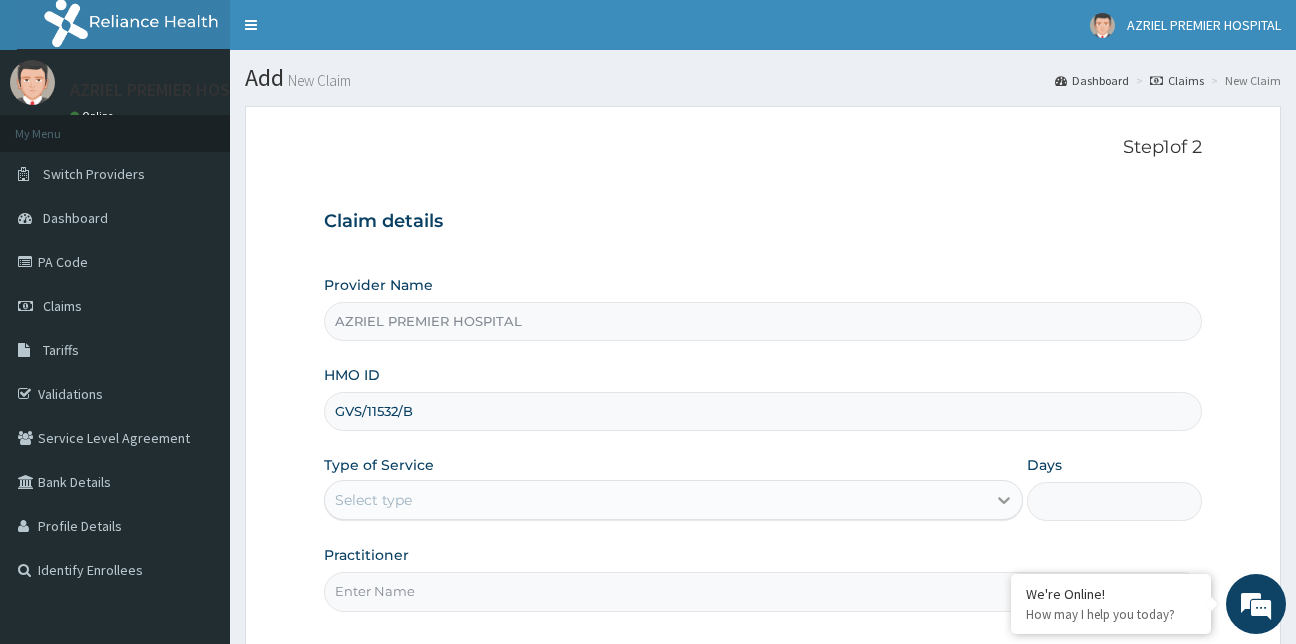 type on "GVS/11532/B" 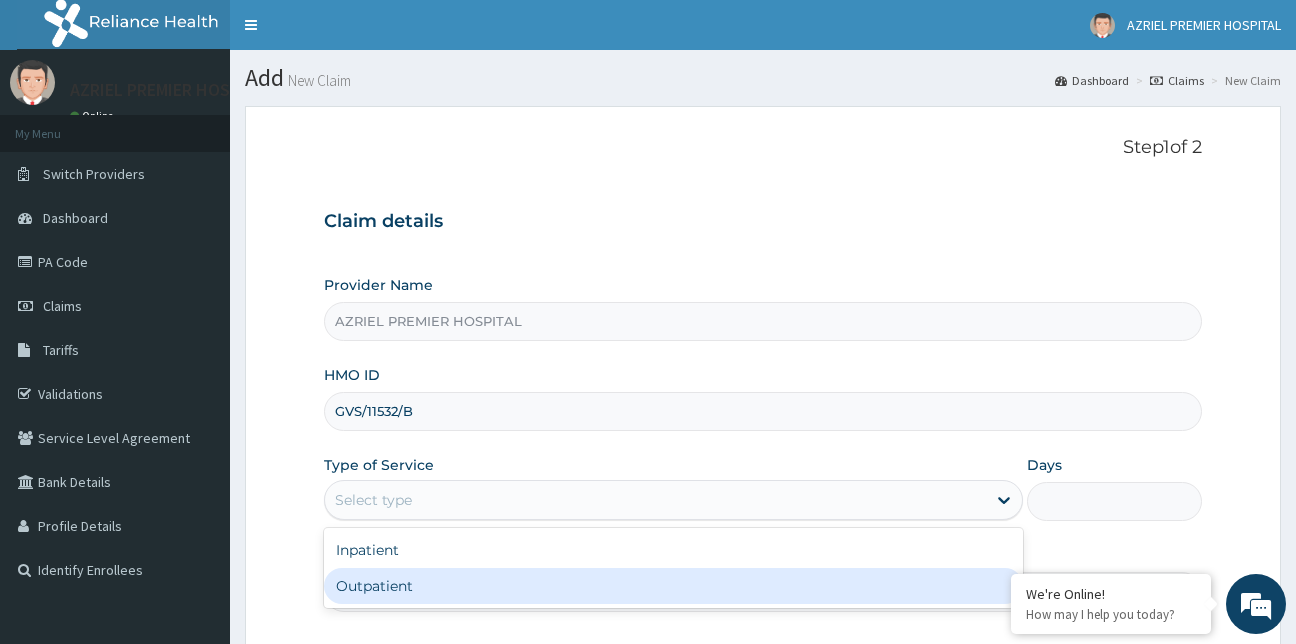 click on "Outpatient" at bounding box center [674, 586] 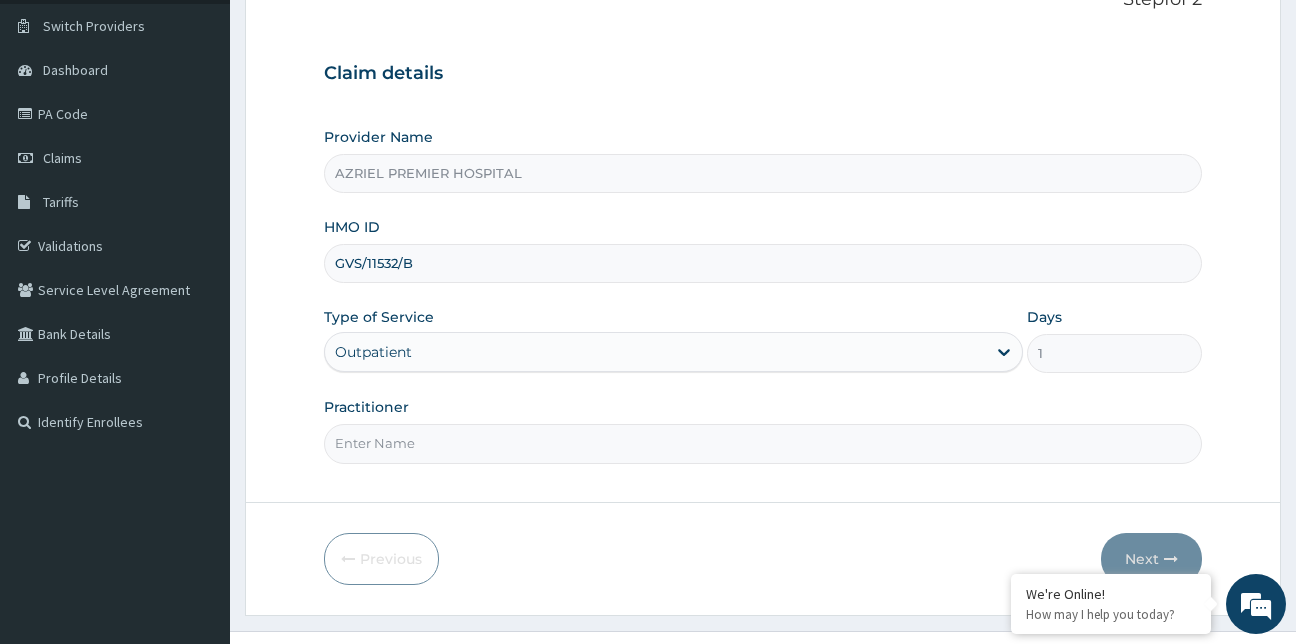 scroll, scrollTop: 186, scrollLeft: 0, axis: vertical 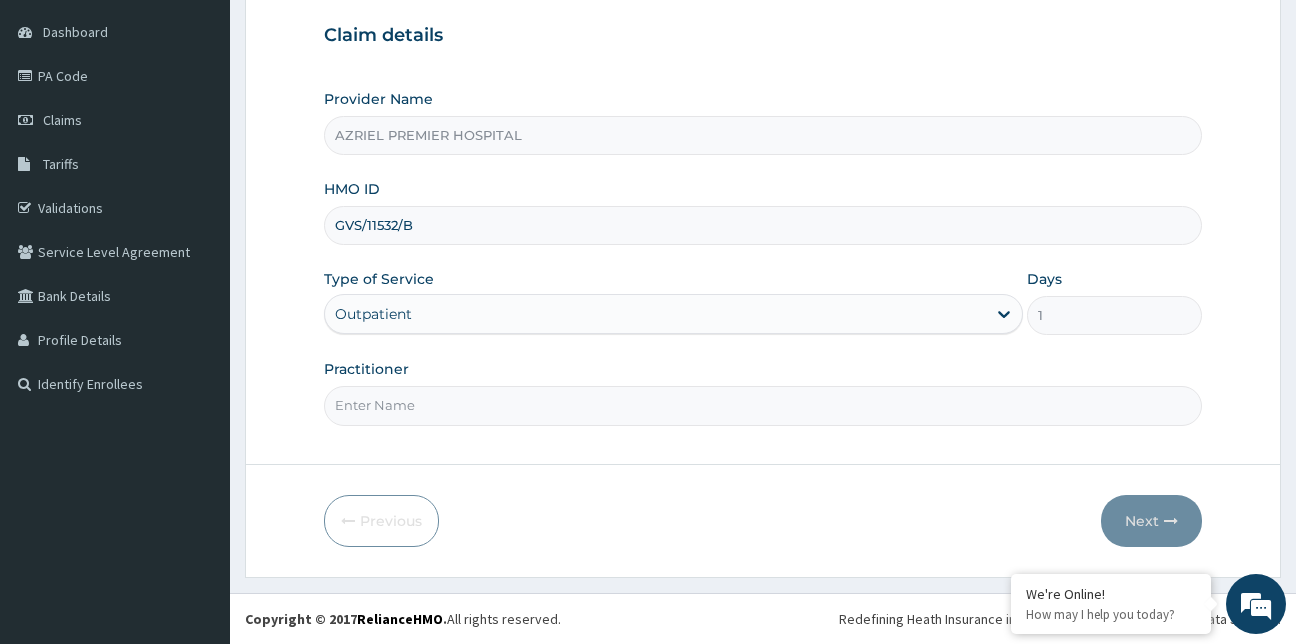 click on "Practitioner" at bounding box center [763, 405] 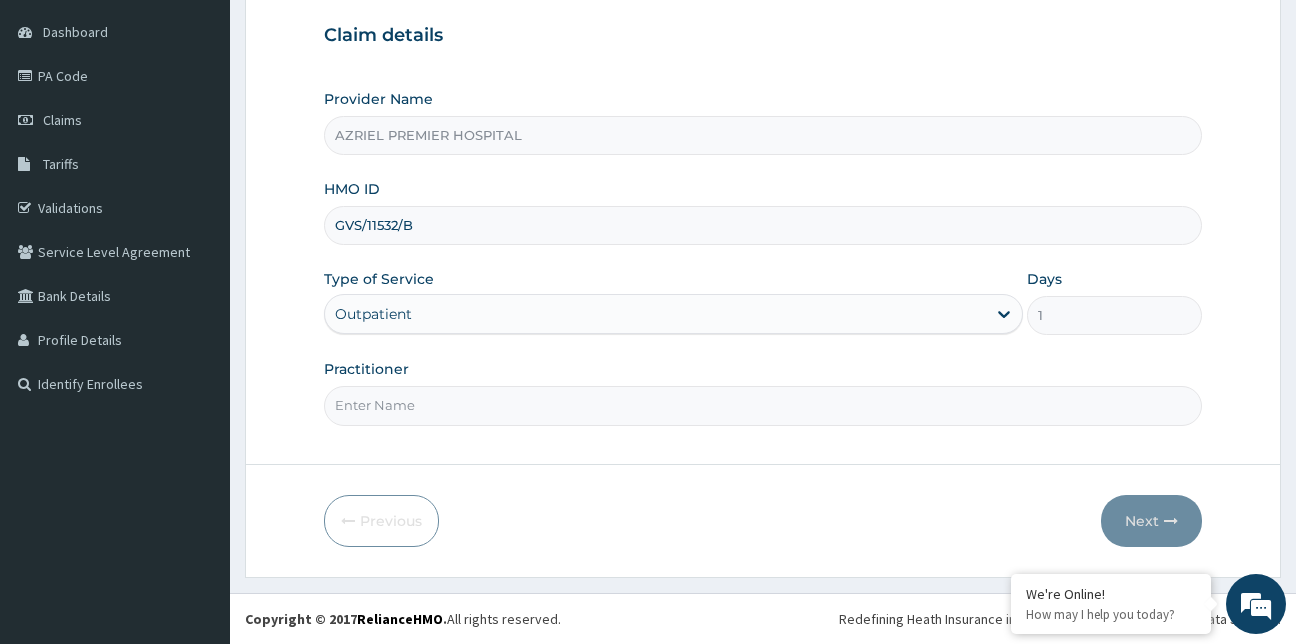 type on "Dr  Lilian" 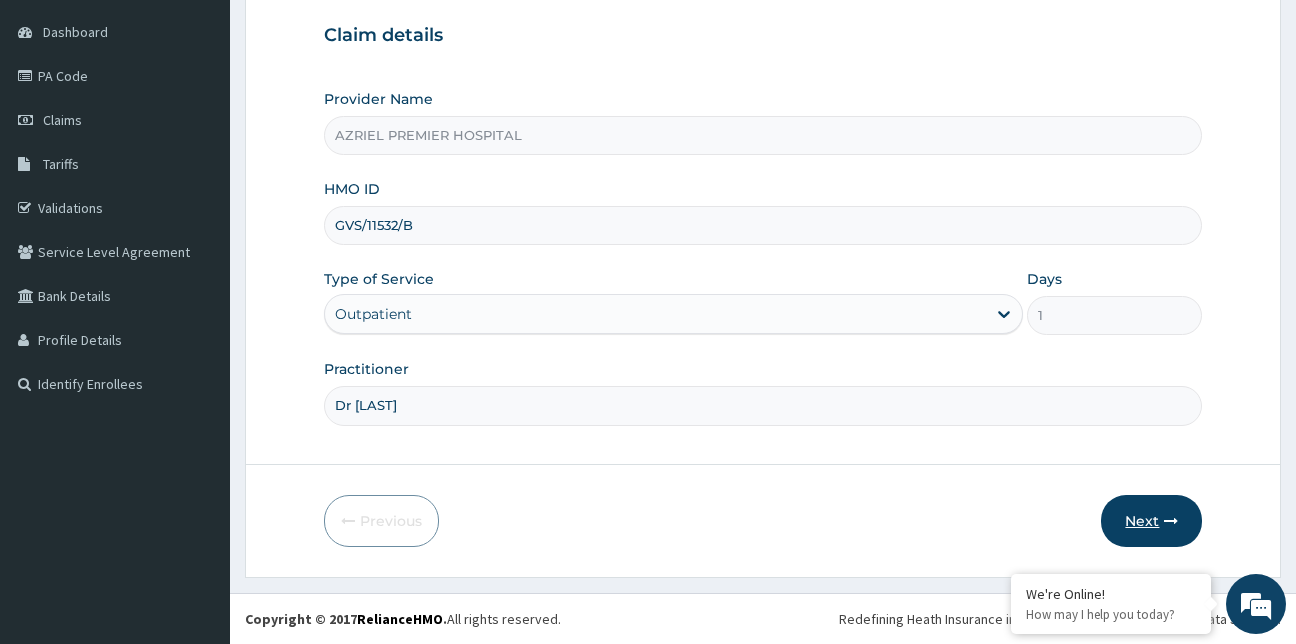 click on "Next" at bounding box center (1151, 521) 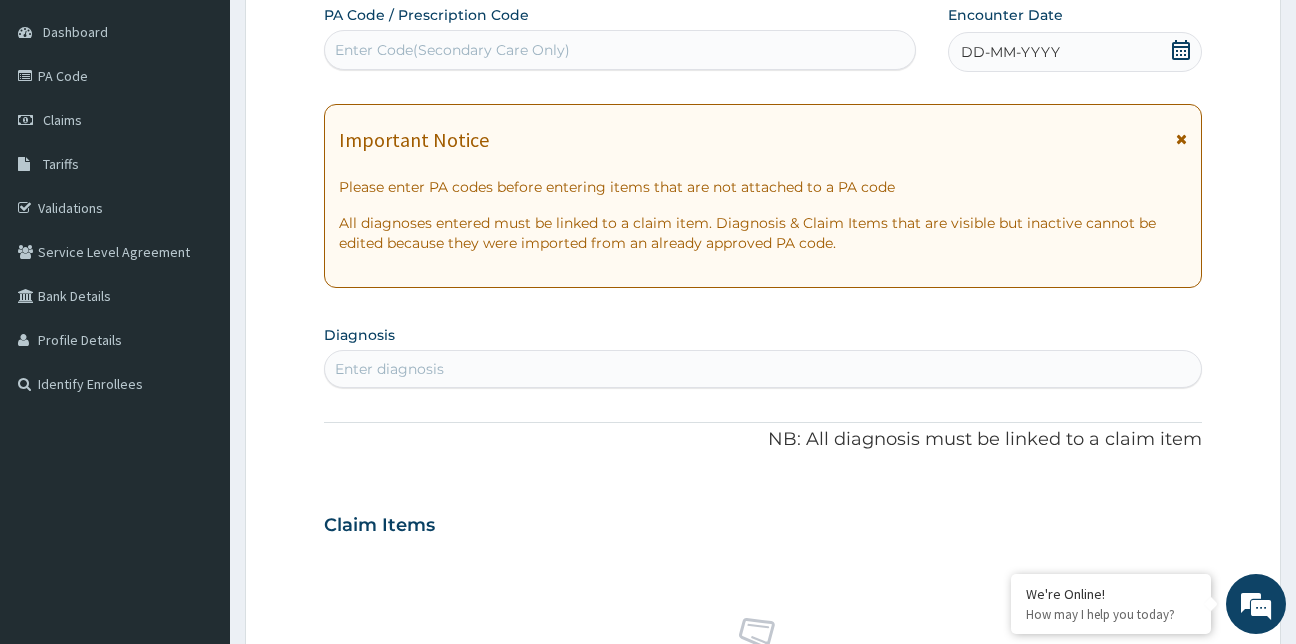 scroll, scrollTop: 146, scrollLeft: 0, axis: vertical 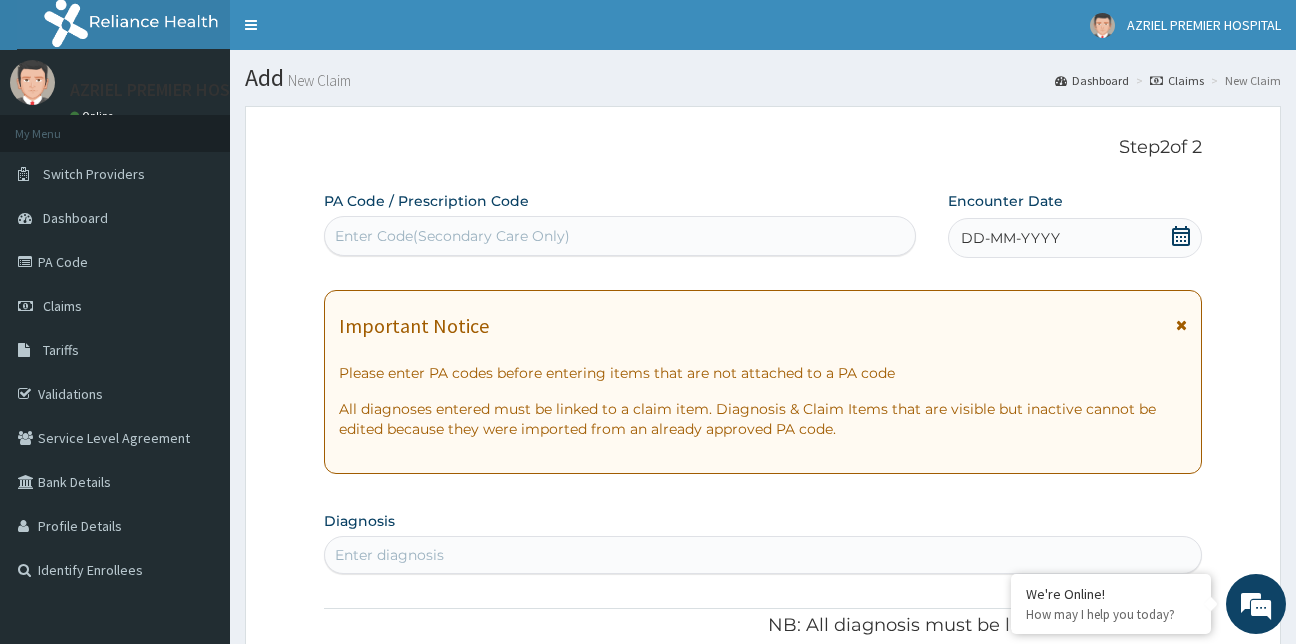 click on "Enter Code(Secondary Care Only)" at bounding box center [452, 236] 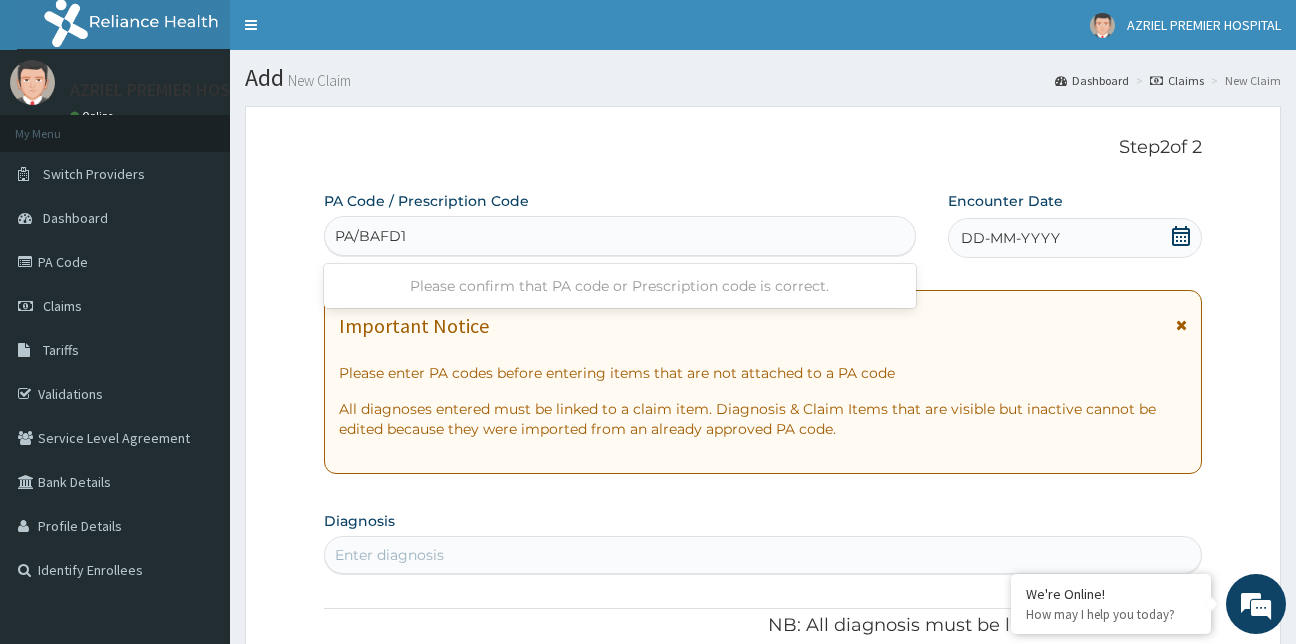 type on "PA/BAFD1D" 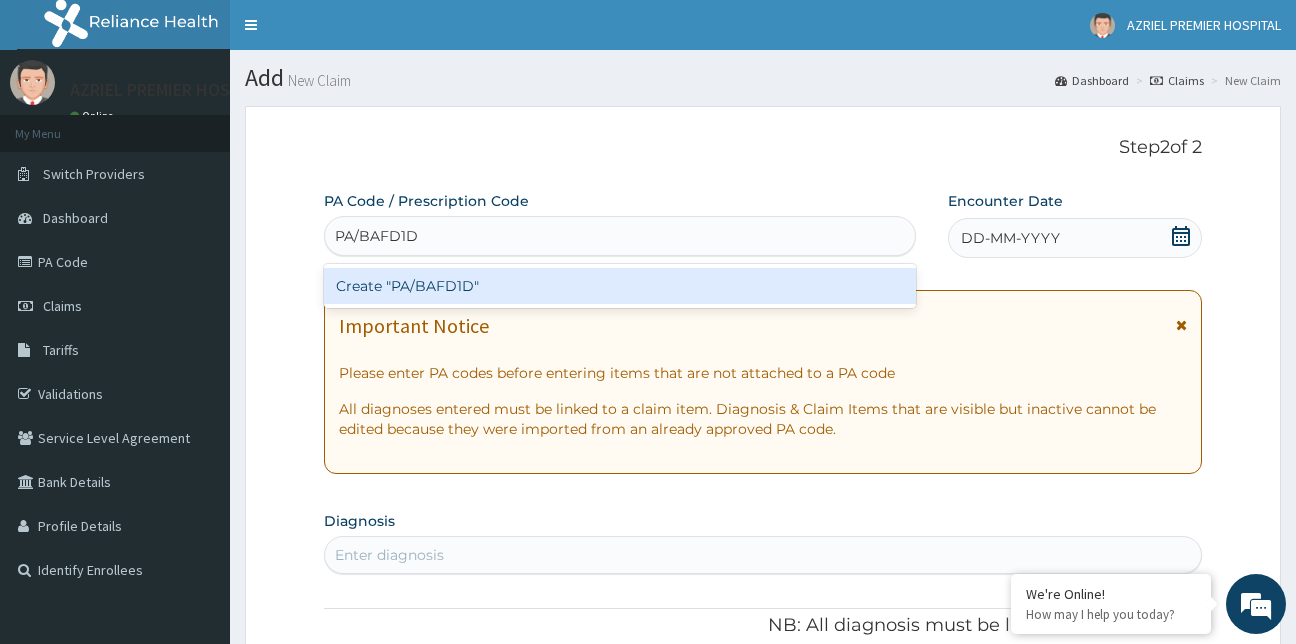 click on "Create "PA/BAFD1D"" at bounding box center [620, 286] 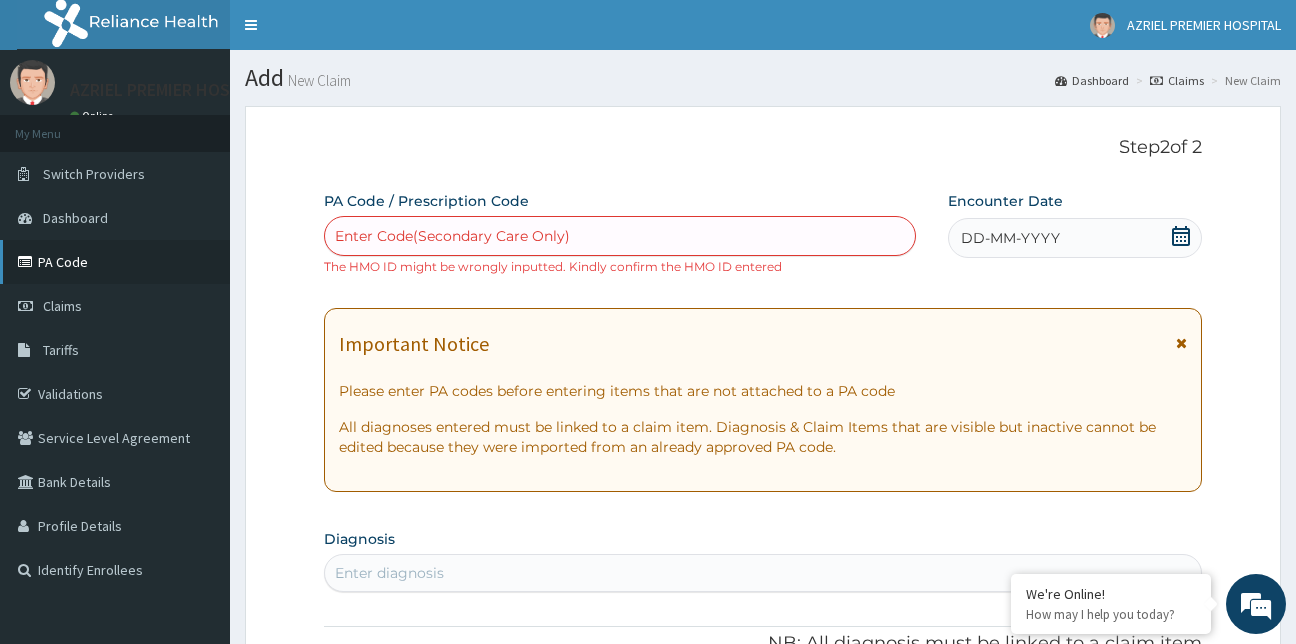 click on "PA Code" at bounding box center (115, 262) 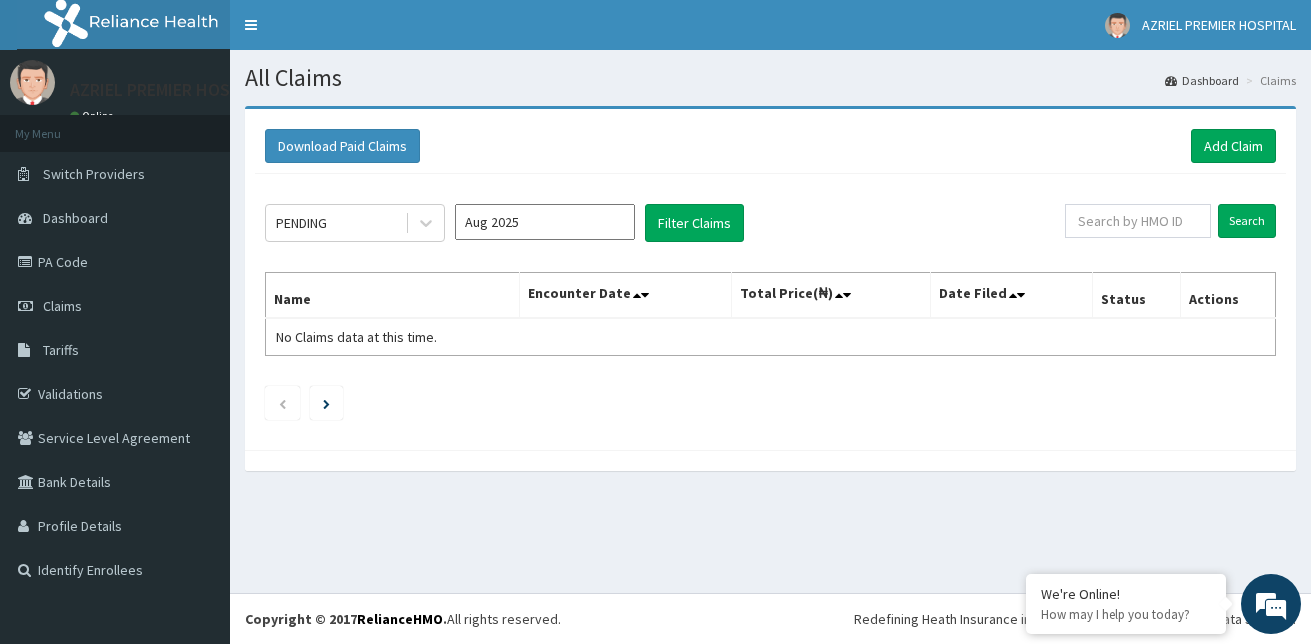 scroll, scrollTop: 0, scrollLeft: 0, axis: both 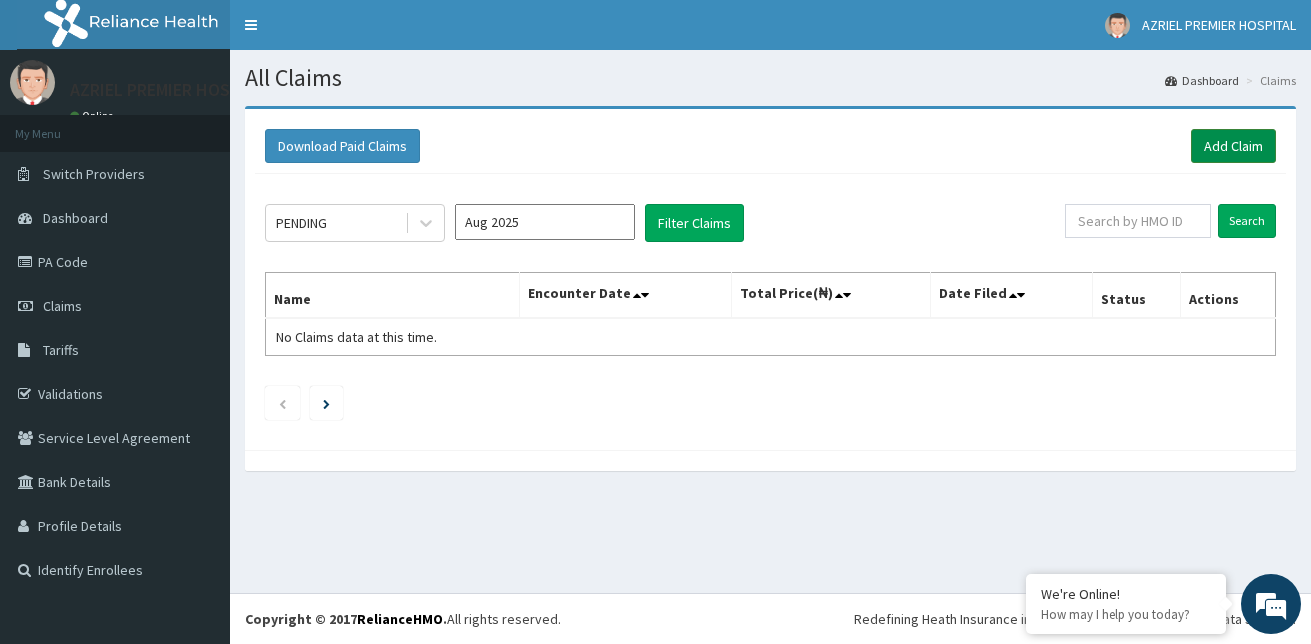 click on "Add Claim" at bounding box center (1233, 146) 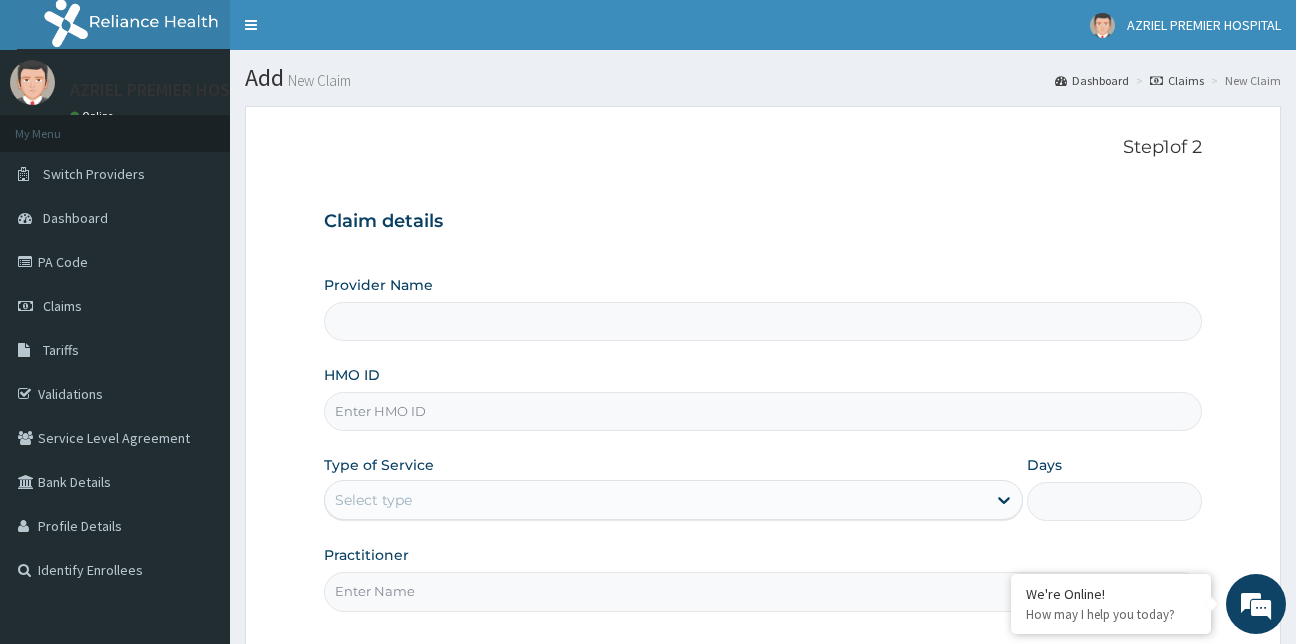 scroll, scrollTop: 0, scrollLeft: 0, axis: both 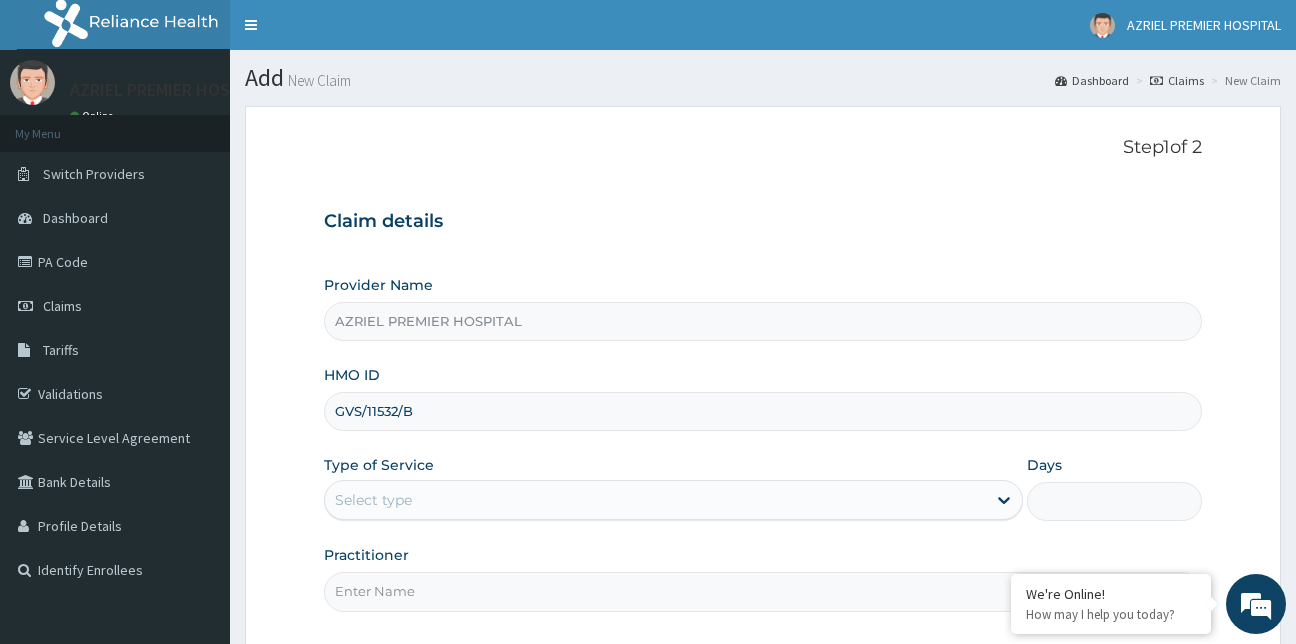 type on "GVS/11532/B" 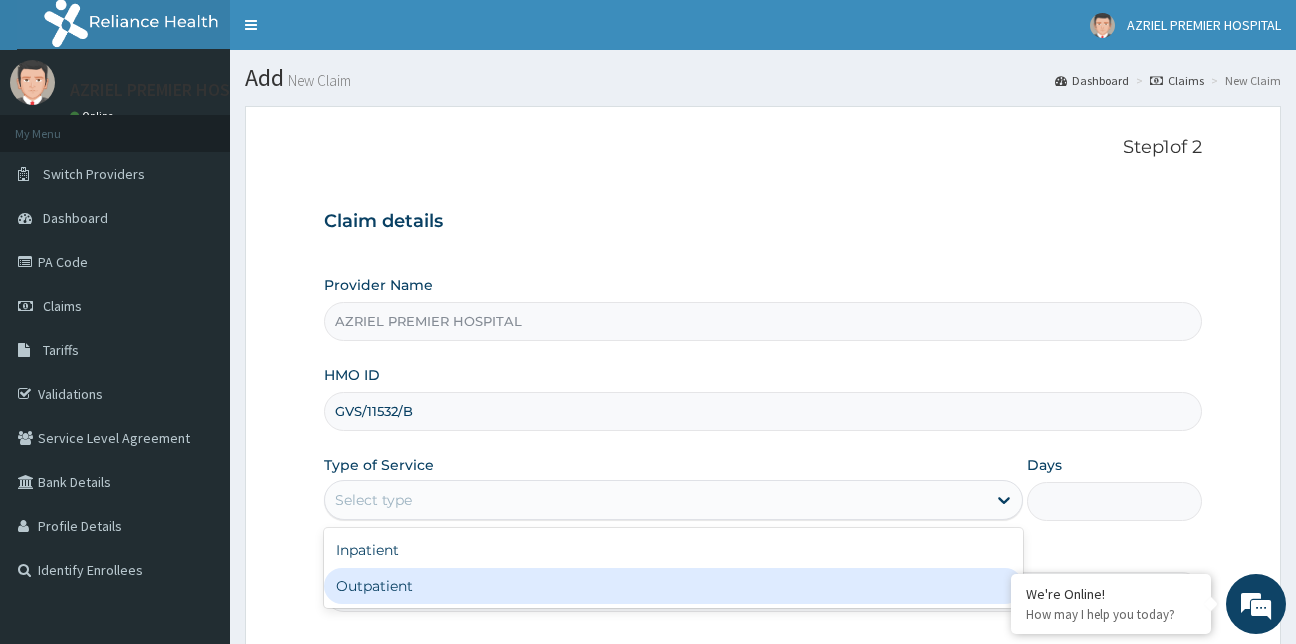 click on "Outpatient" at bounding box center [674, 586] 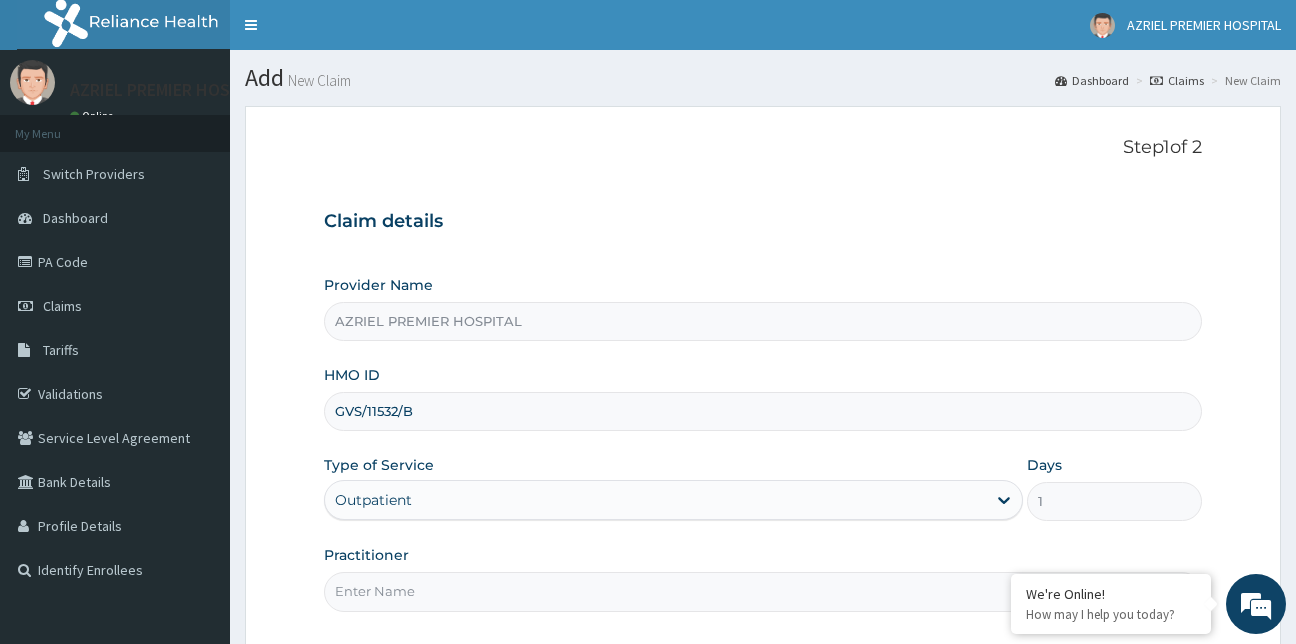 scroll, scrollTop: 186, scrollLeft: 0, axis: vertical 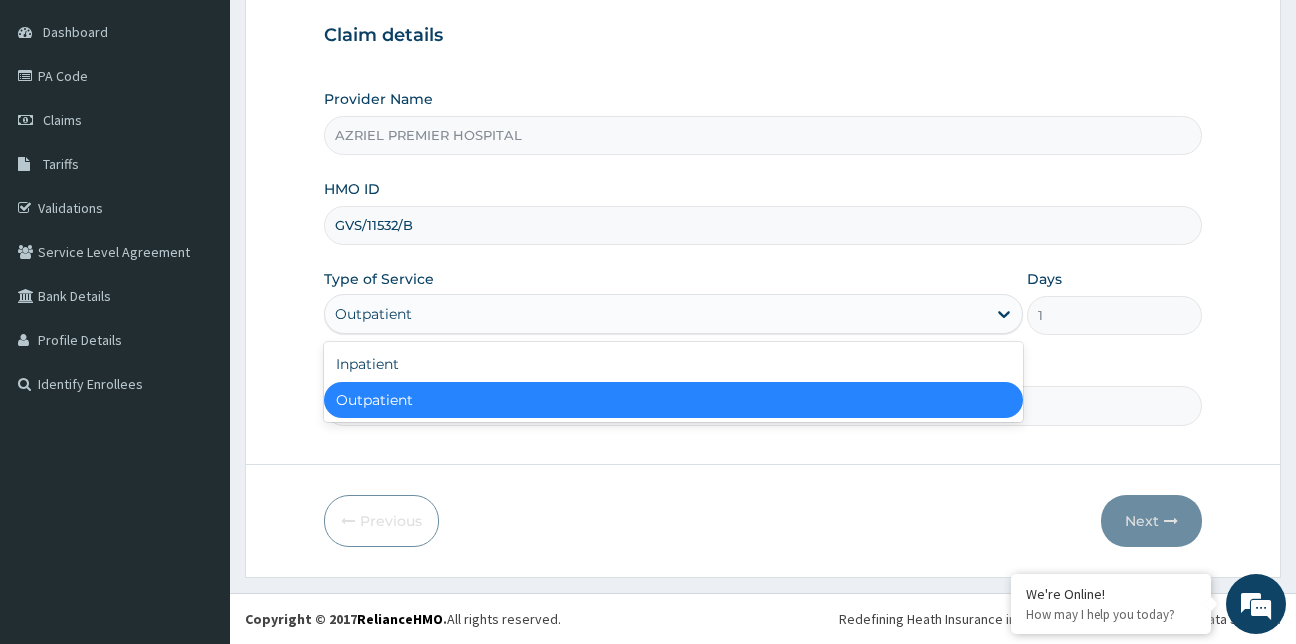 click on "Outpatient" at bounding box center (674, 314) 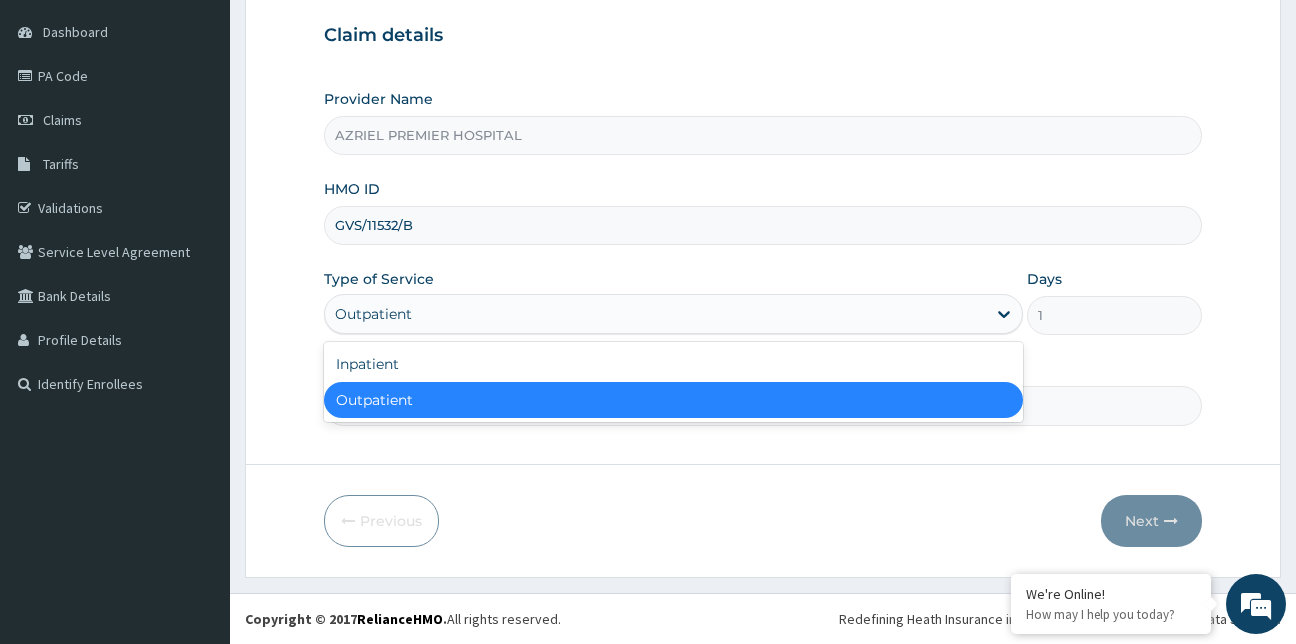 click on "Outpatient" at bounding box center [674, 400] 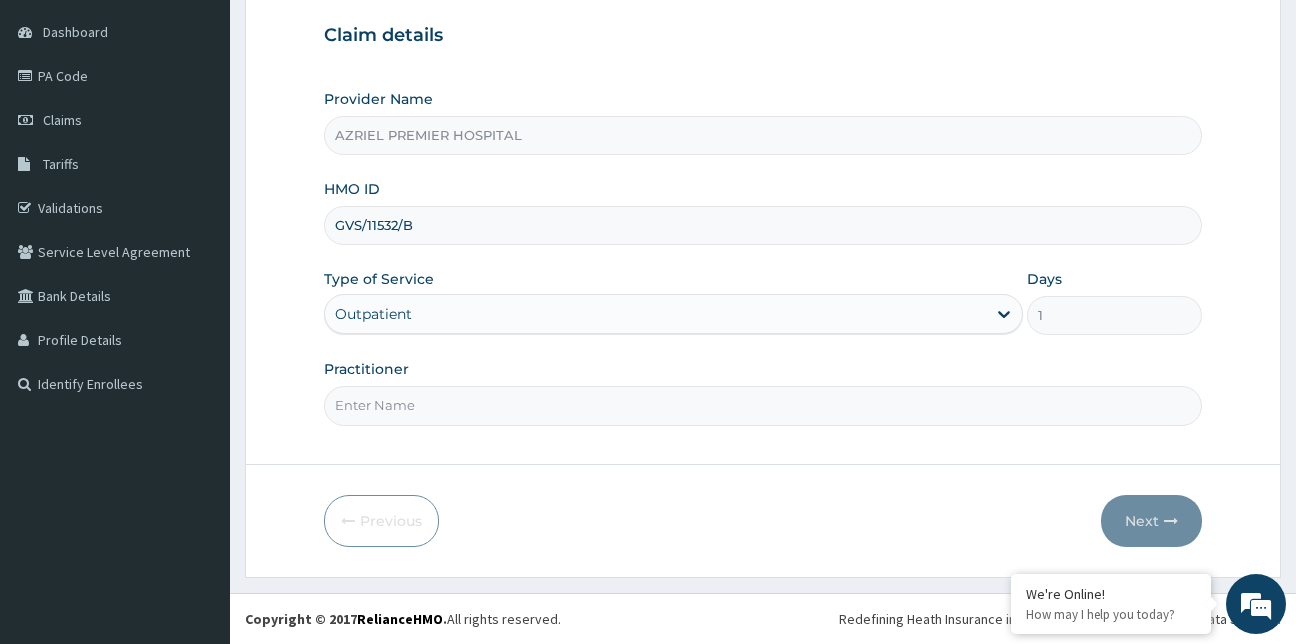 click on "Practitioner" at bounding box center (763, 392) 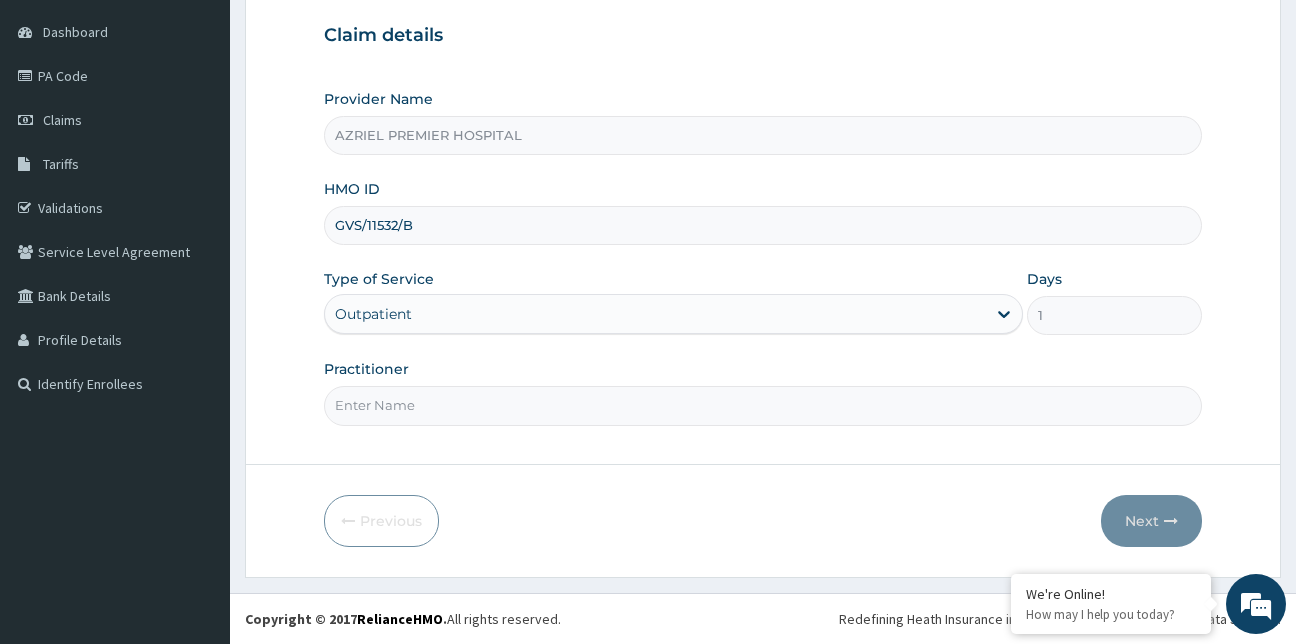 type on "Dr [LAST]" 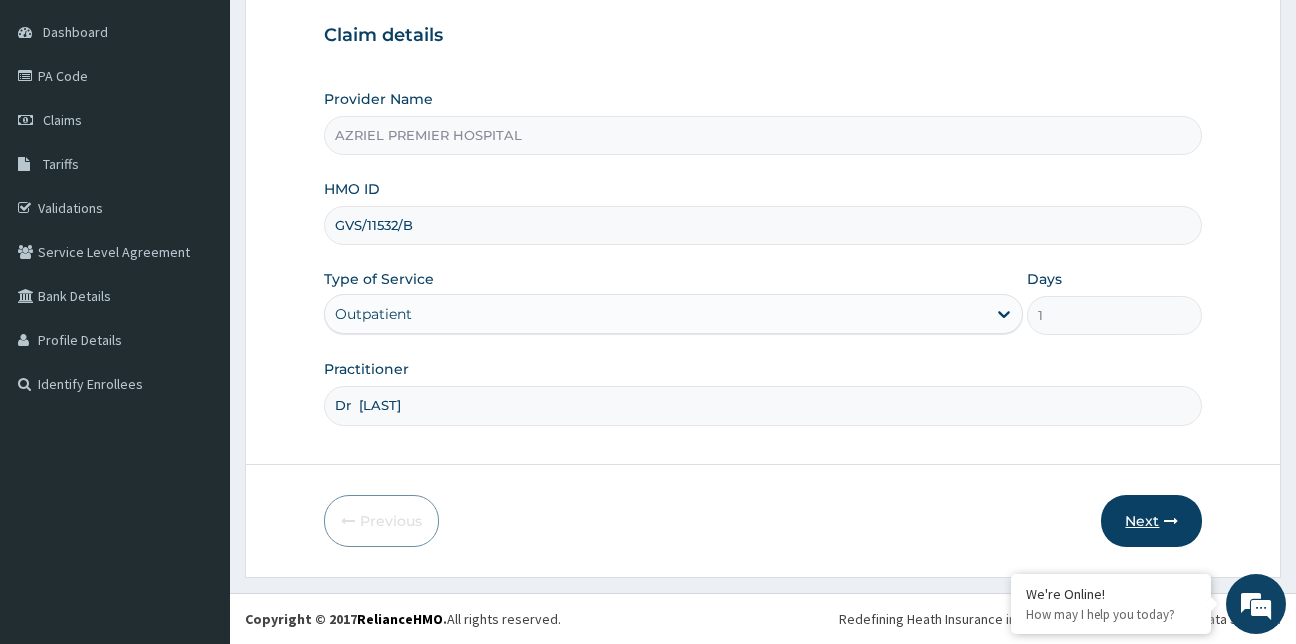 click on "Next" at bounding box center [1151, 521] 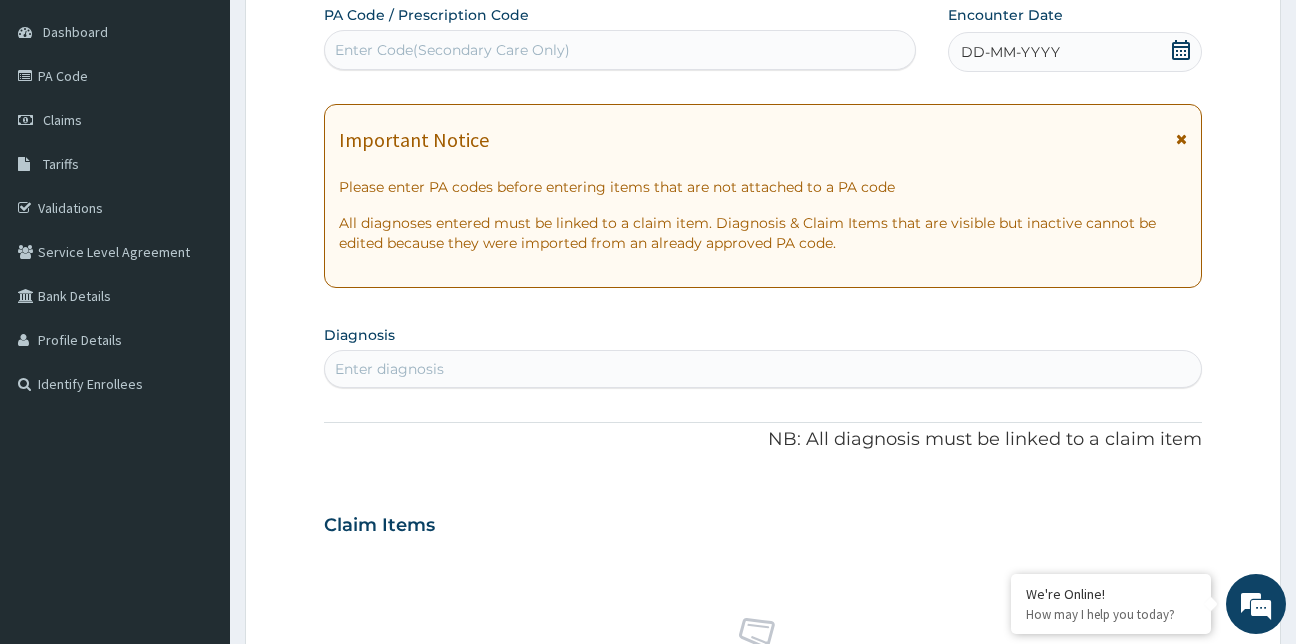 click on "Enter Code(Secondary Care Only)" at bounding box center (452, 50) 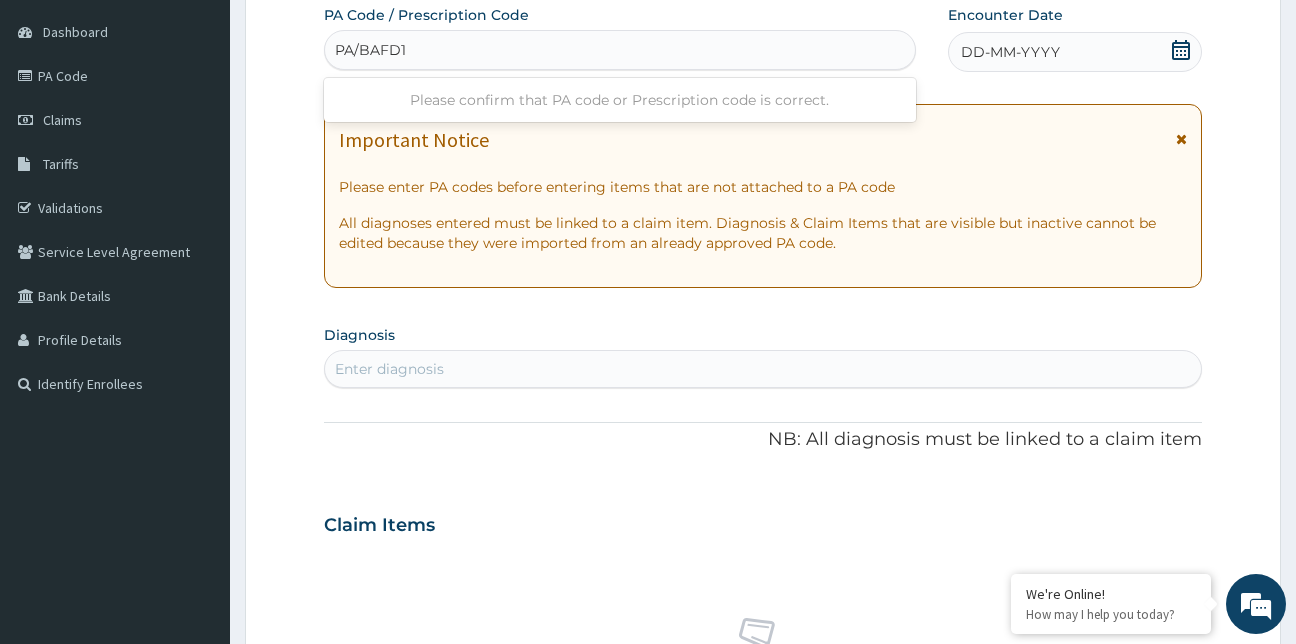type on "PA/BAFD1D" 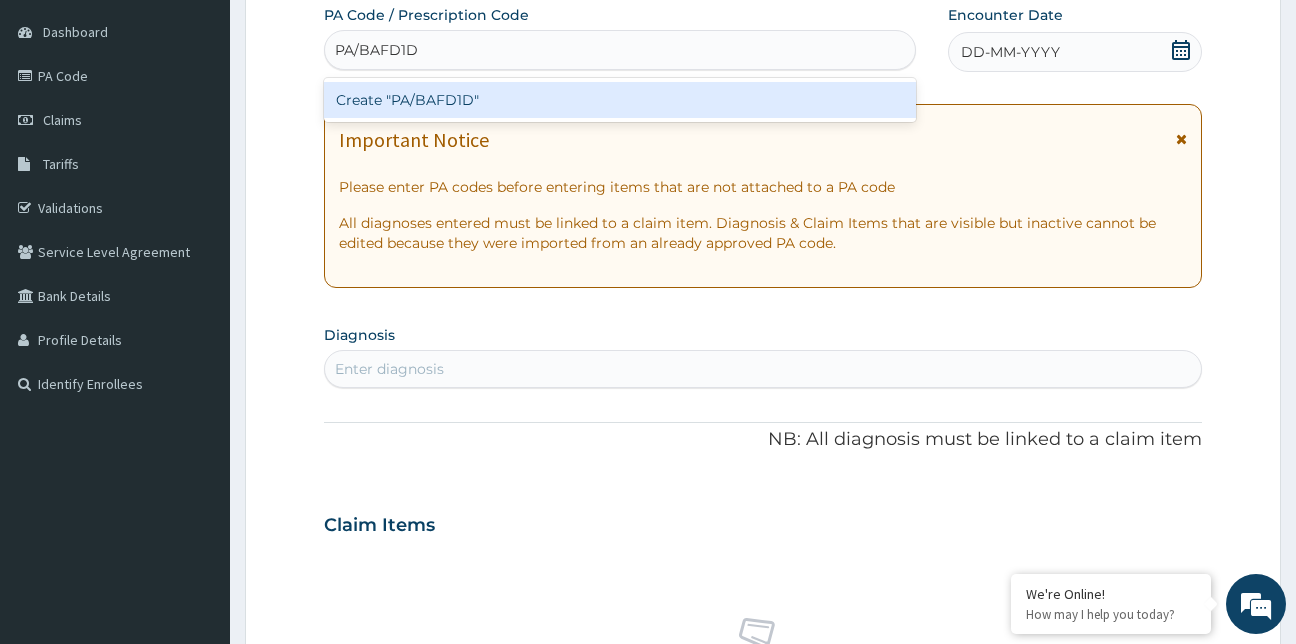 click on "Create "PA/BAFD1D"" at bounding box center (620, 100) 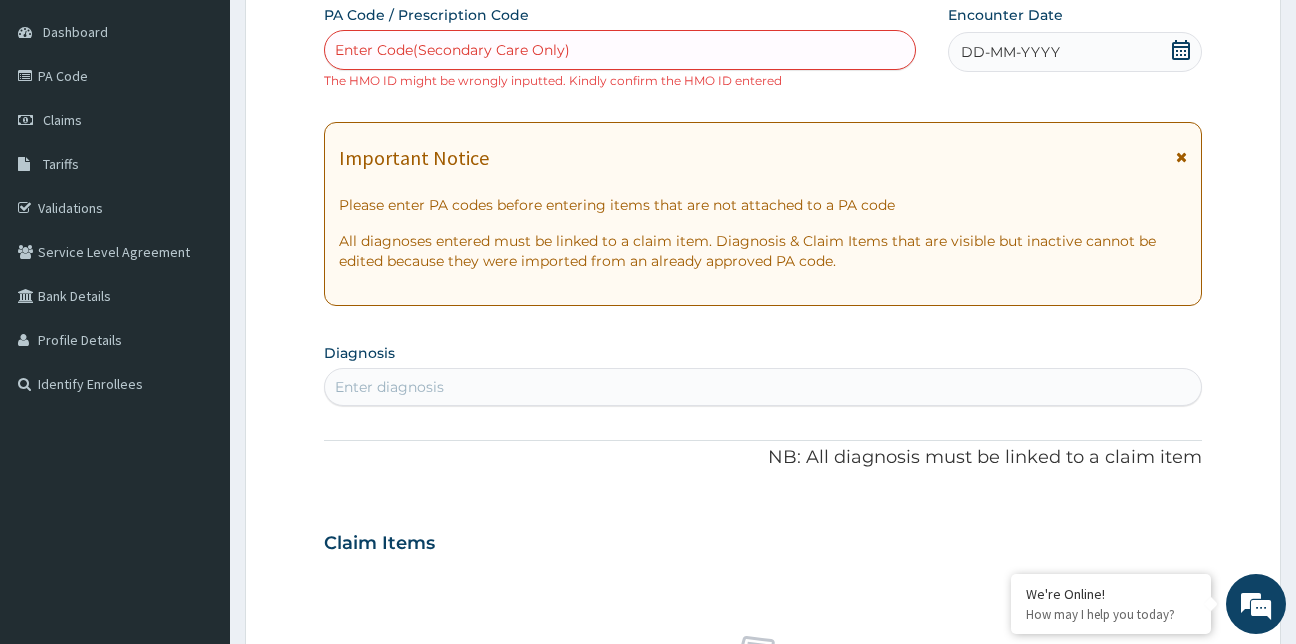 click on "Enter Code(Secondary Care Only)" at bounding box center (452, 50) 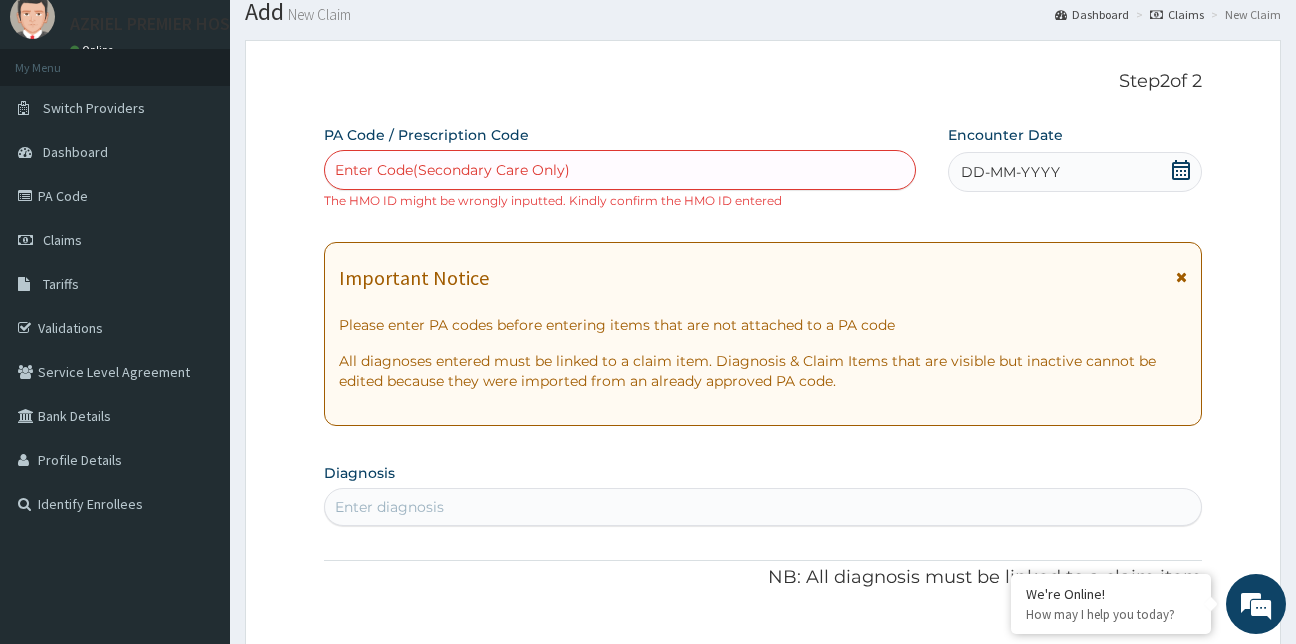 scroll, scrollTop: 0, scrollLeft: 0, axis: both 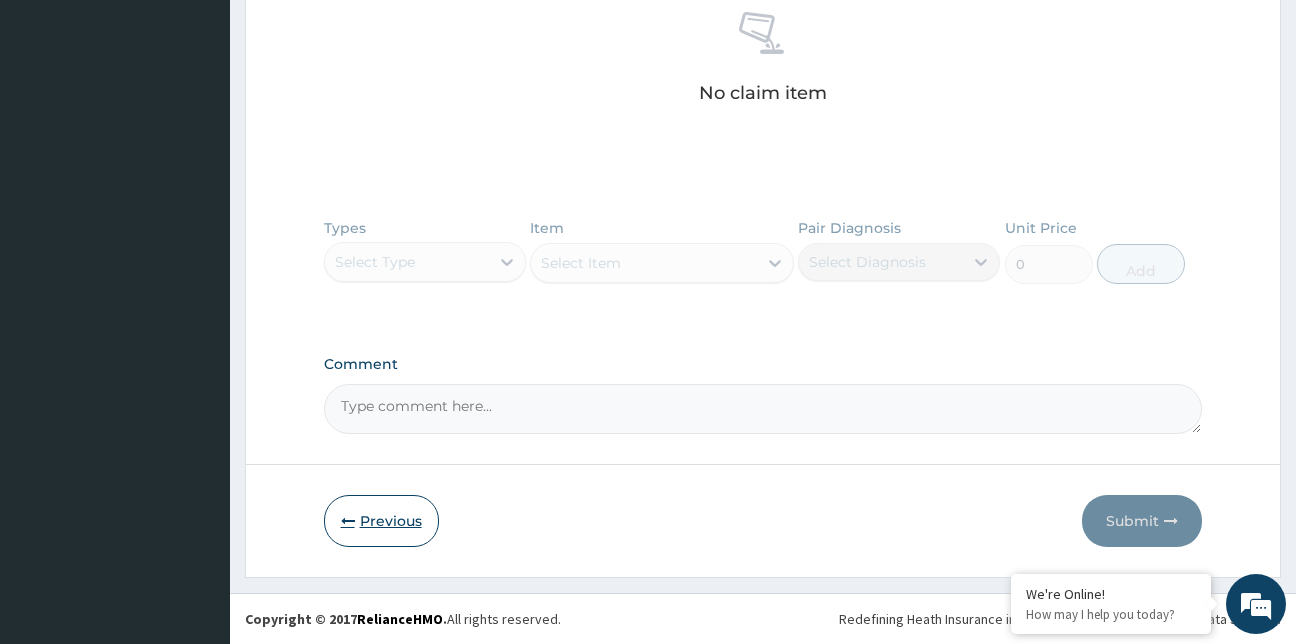 click on "Previous" at bounding box center [381, 521] 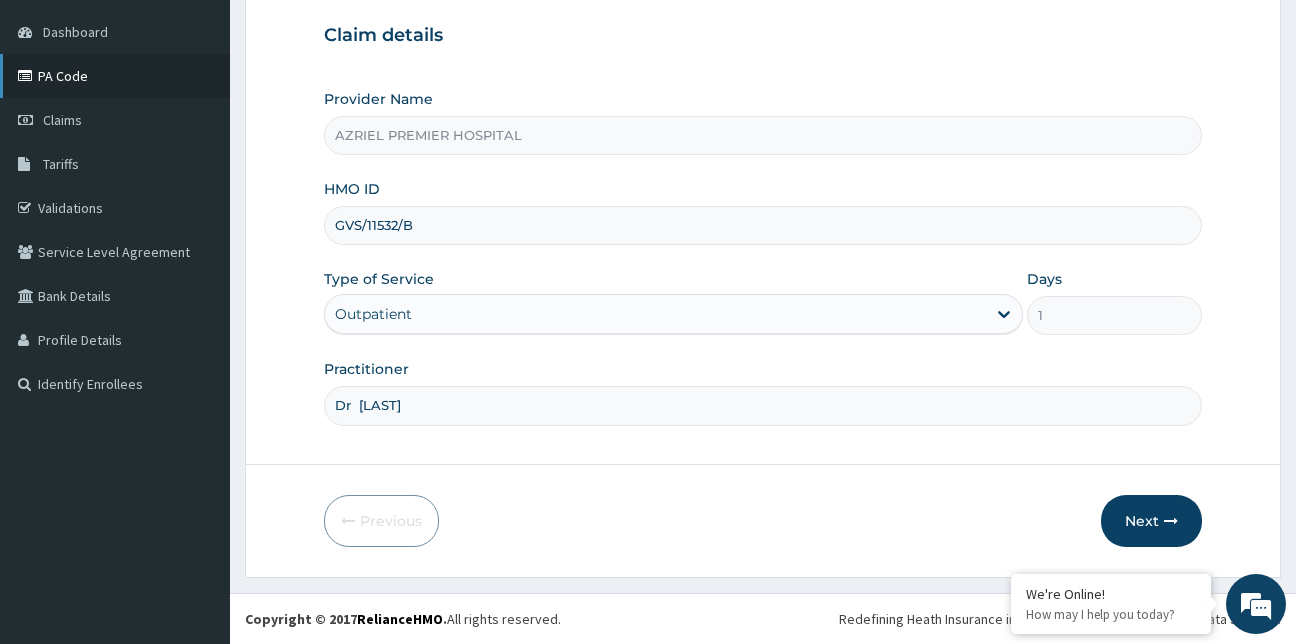 click on "PA Code" at bounding box center [115, 76] 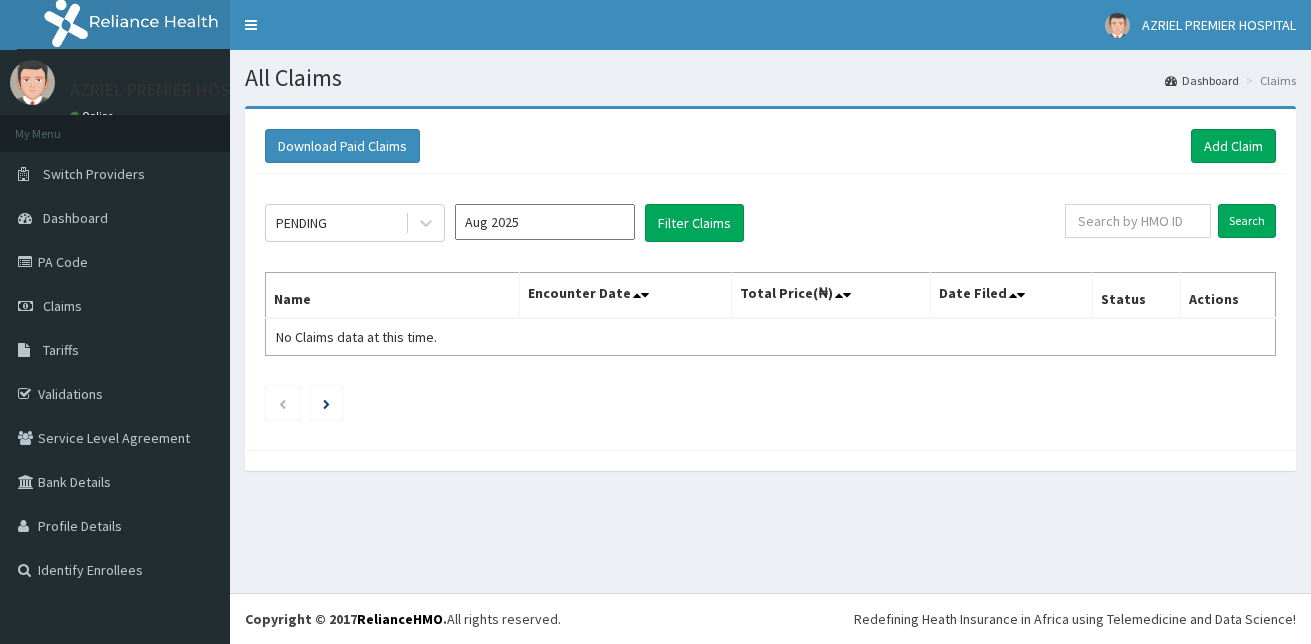 scroll, scrollTop: 0, scrollLeft: 0, axis: both 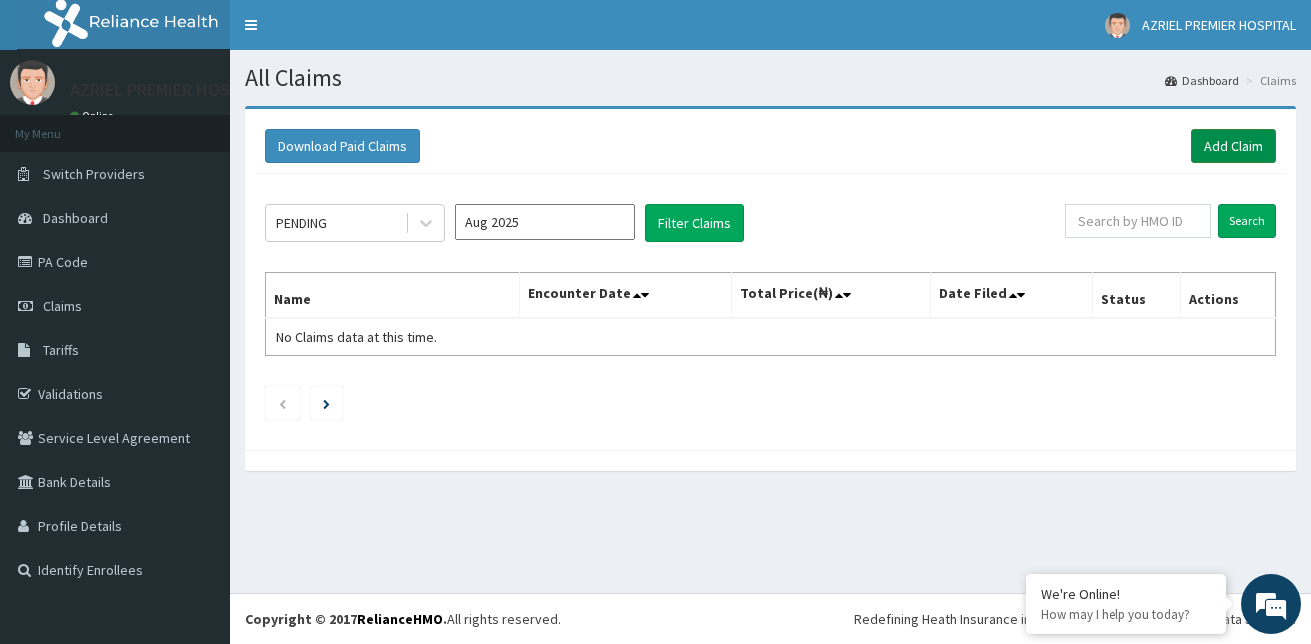click on "Add Claim" at bounding box center (1233, 146) 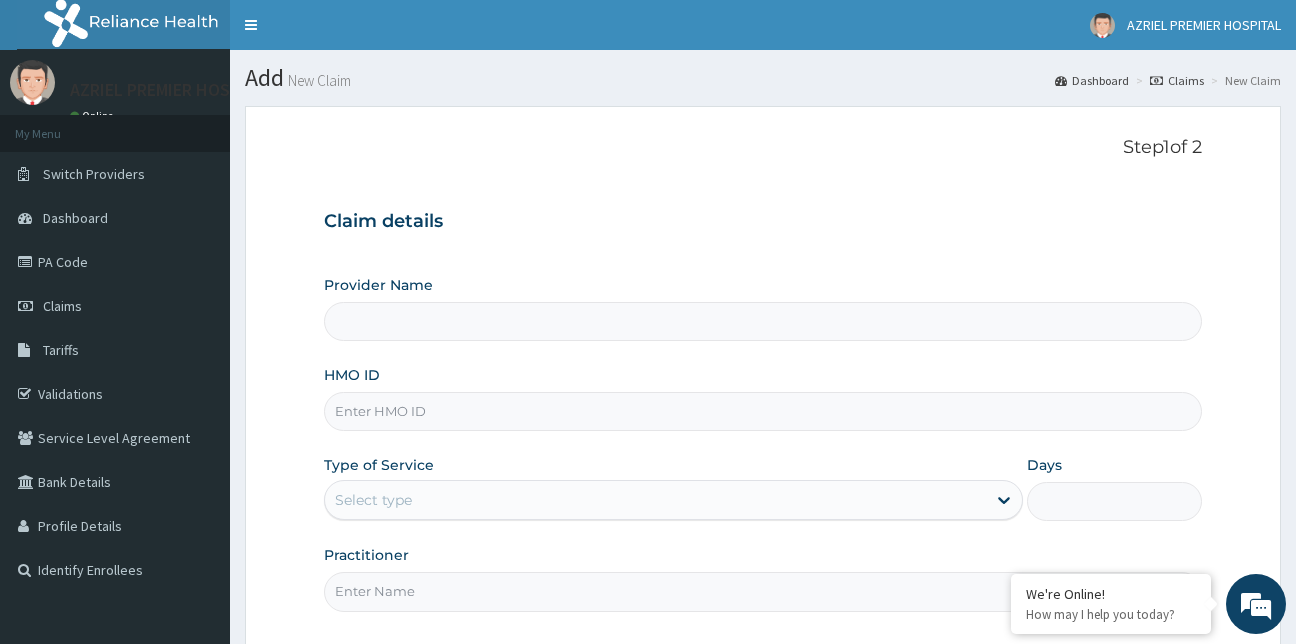 scroll, scrollTop: 0, scrollLeft: 0, axis: both 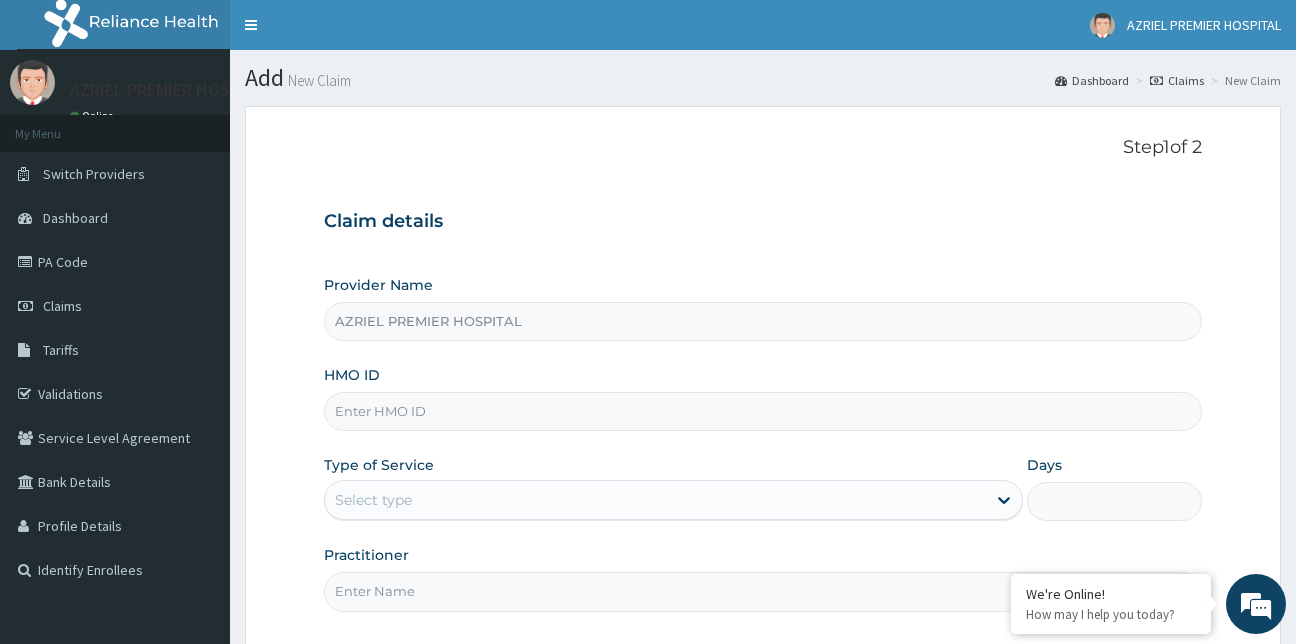 type on "AZRIEL PREMIER HOSPITAL" 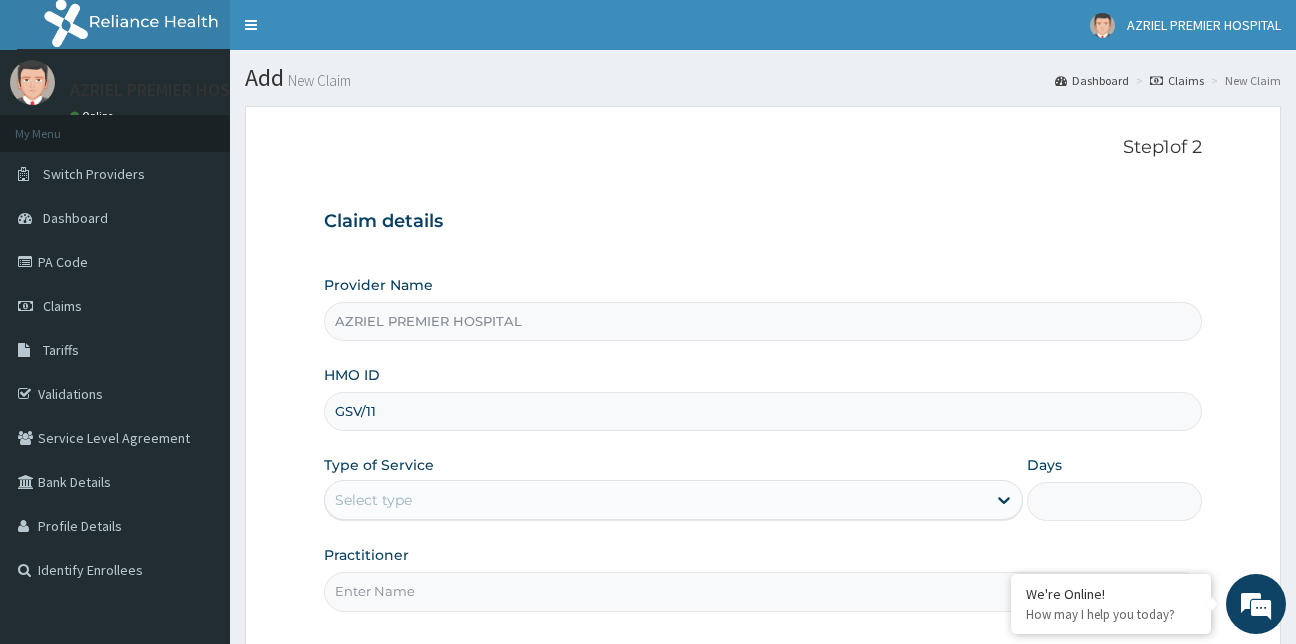 scroll, scrollTop: 0, scrollLeft: 0, axis: both 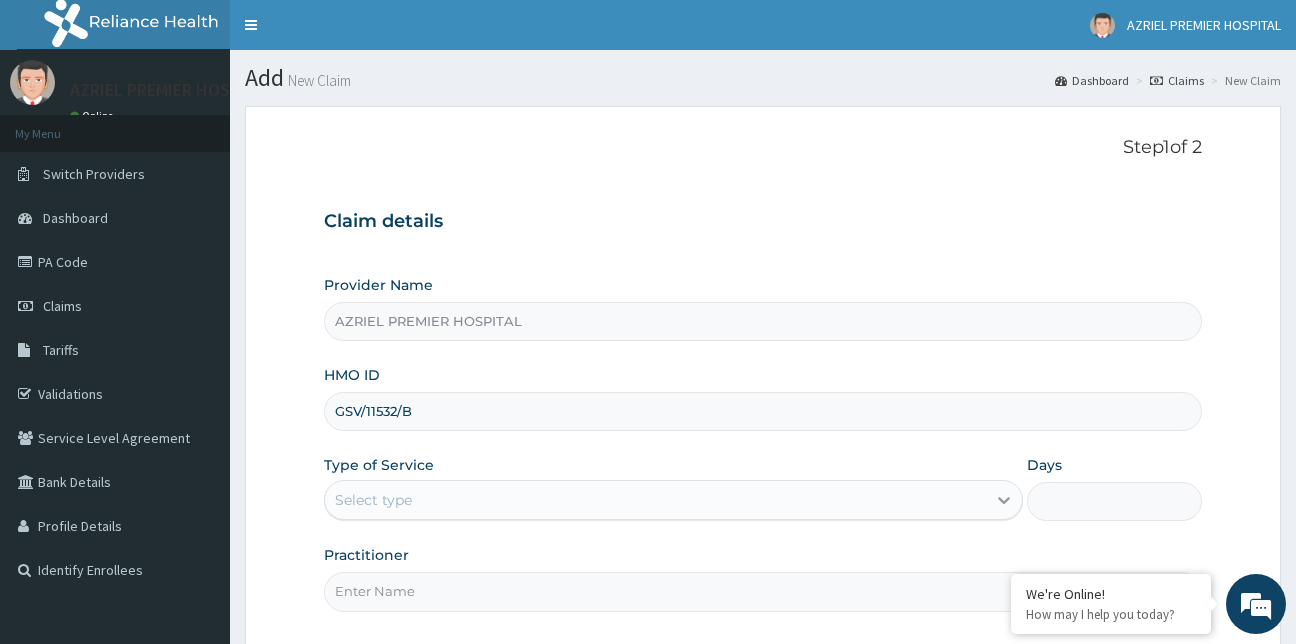 type on "GSV/11532/B" 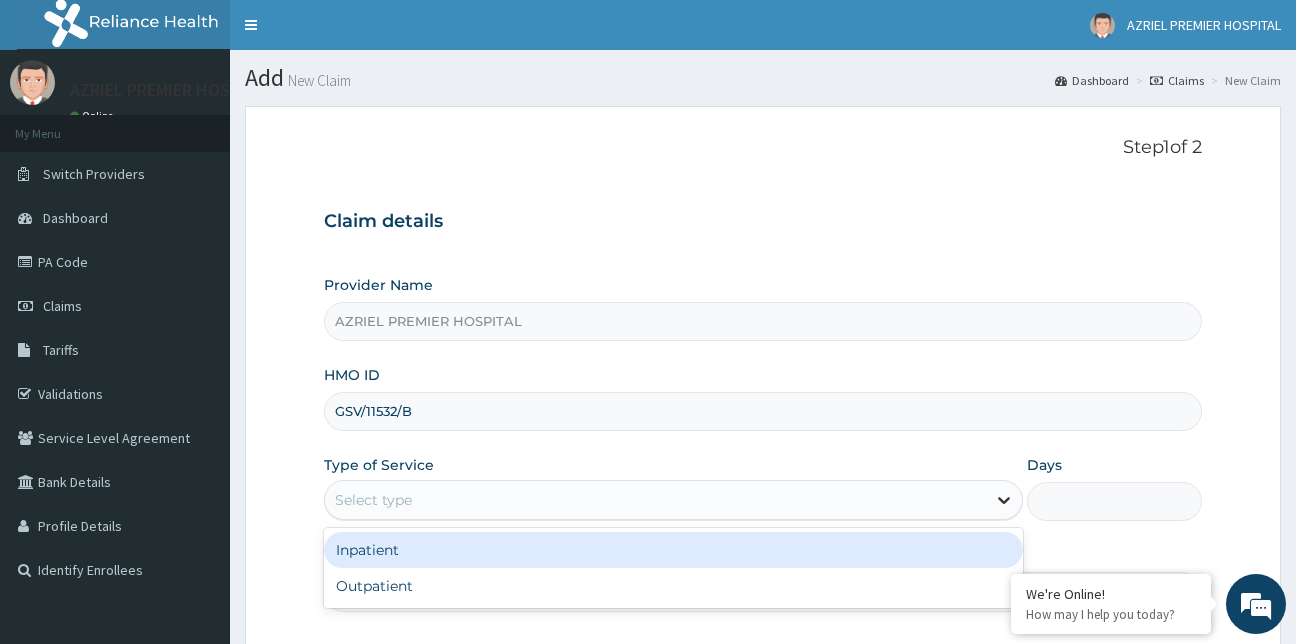 click at bounding box center (1004, 500) 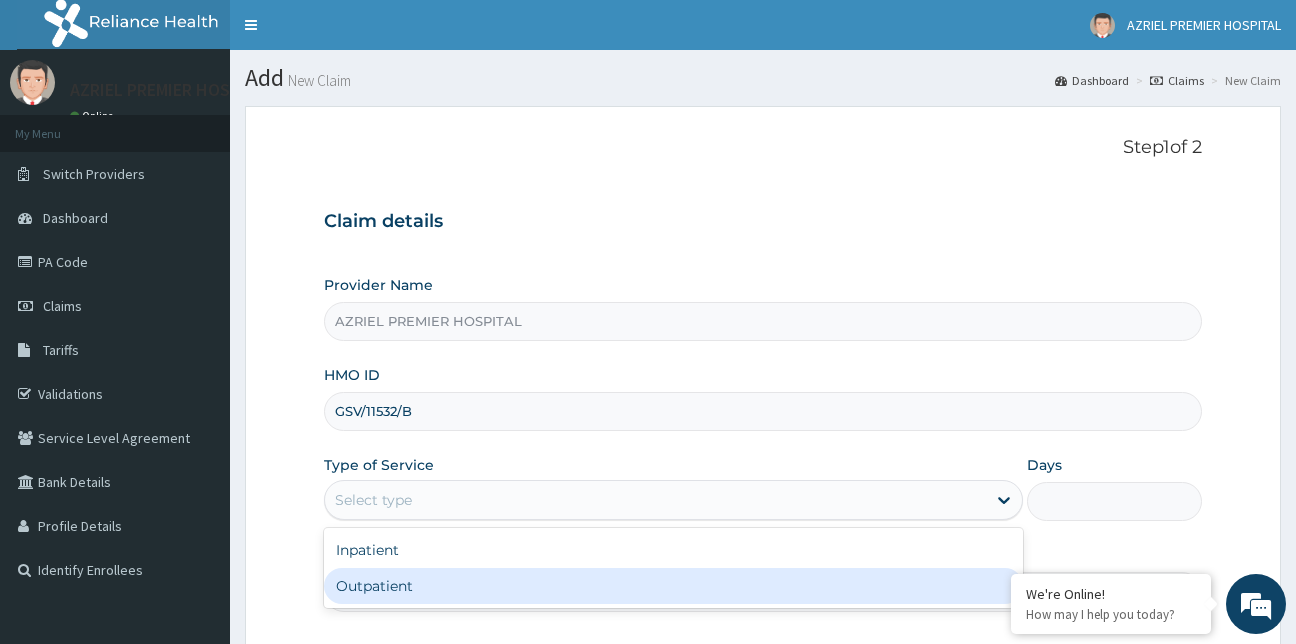 click on "Outpatient" at bounding box center (674, 586) 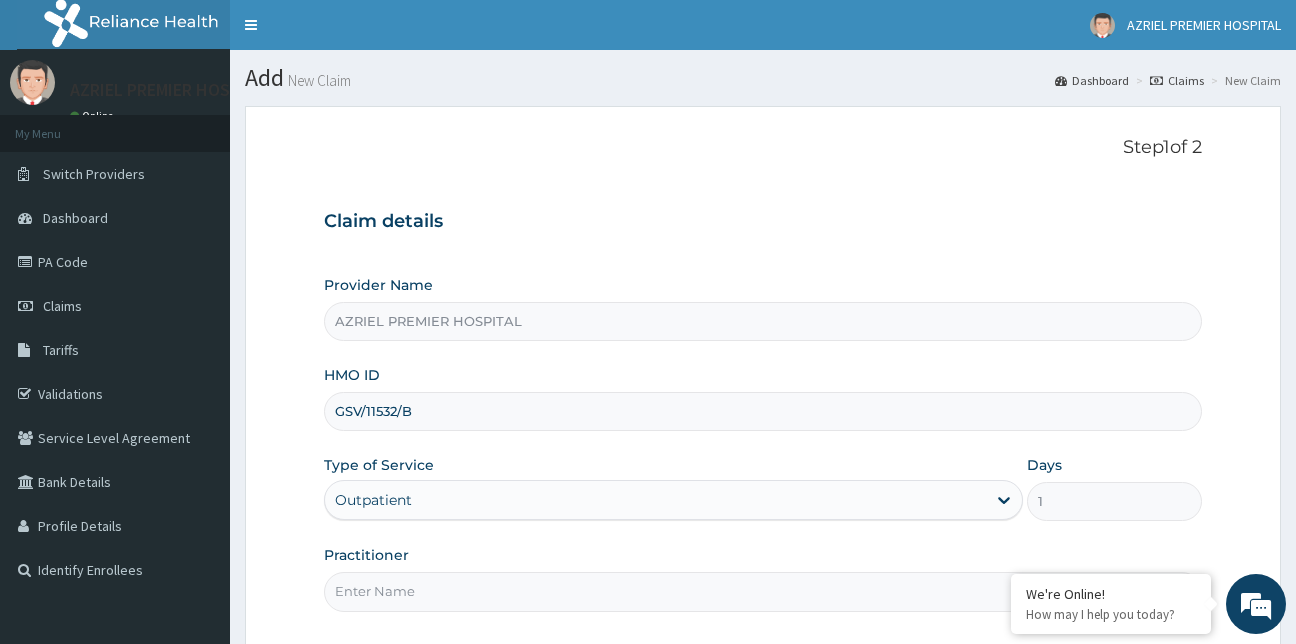 scroll, scrollTop: 186, scrollLeft: 0, axis: vertical 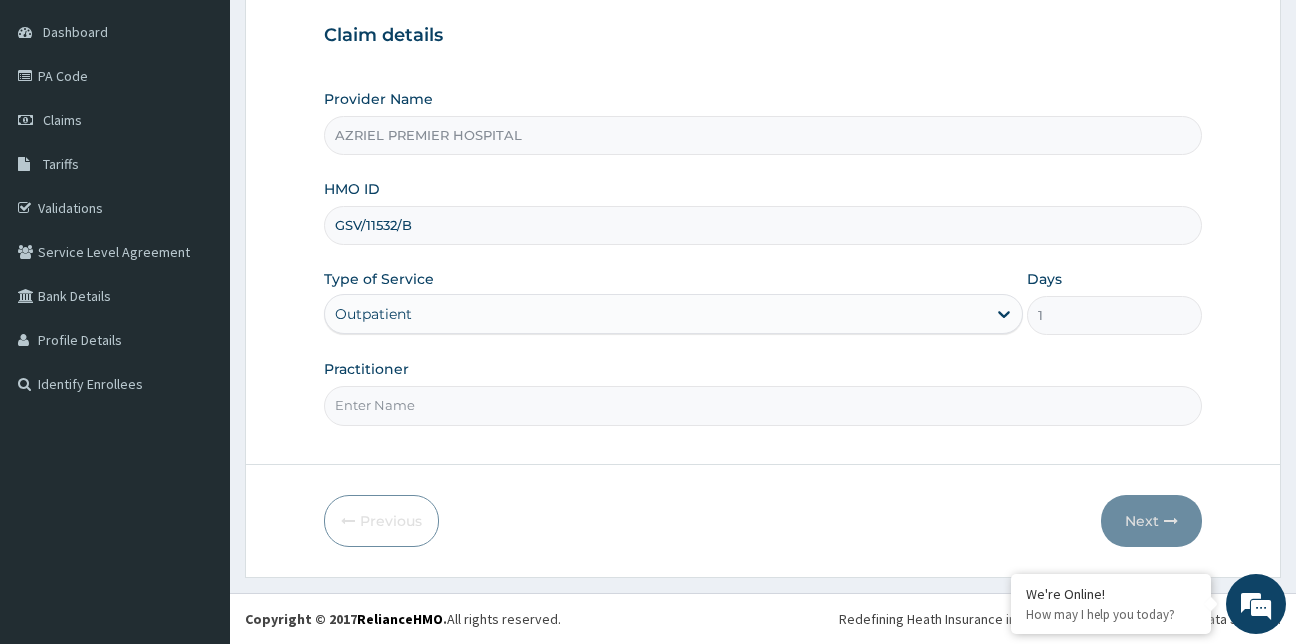 click on "Practitioner" at bounding box center (763, 405) 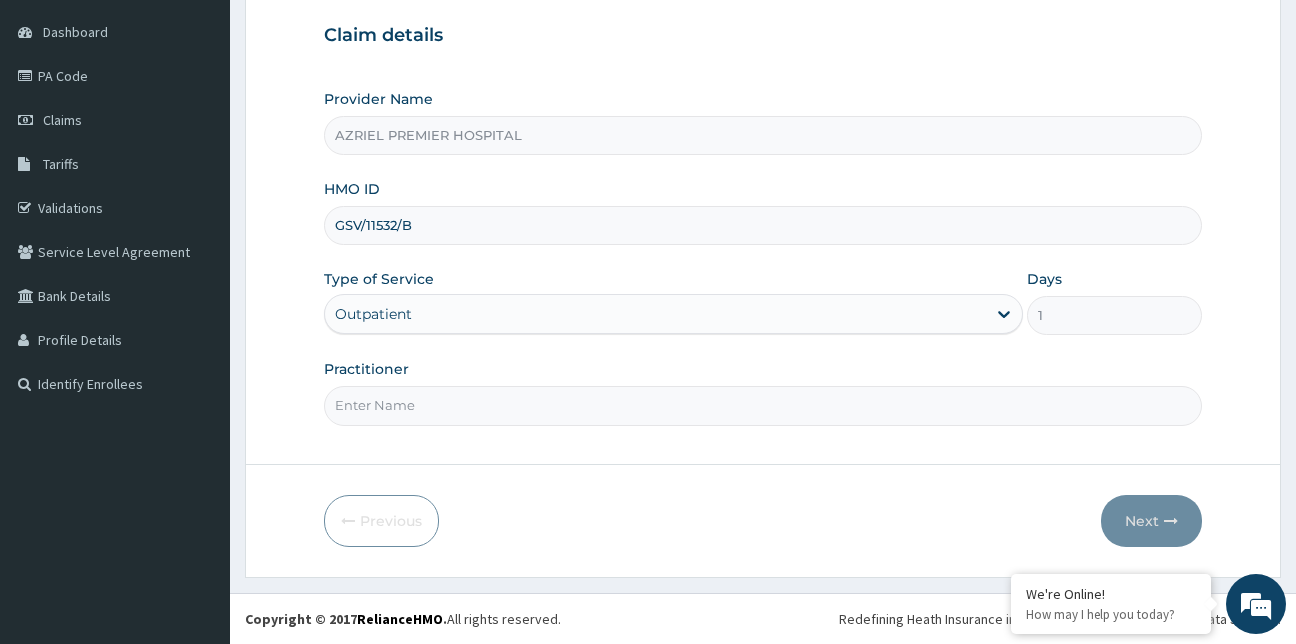 type on "Dr [LAST]" 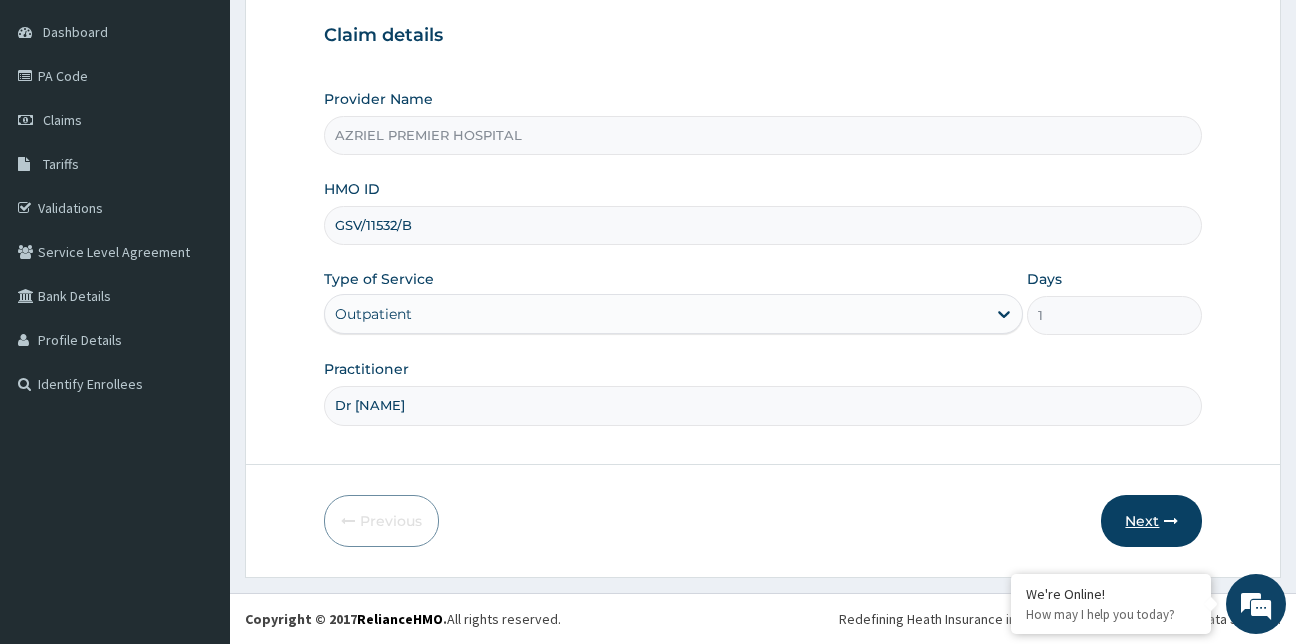 click on "Next" at bounding box center [1151, 521] 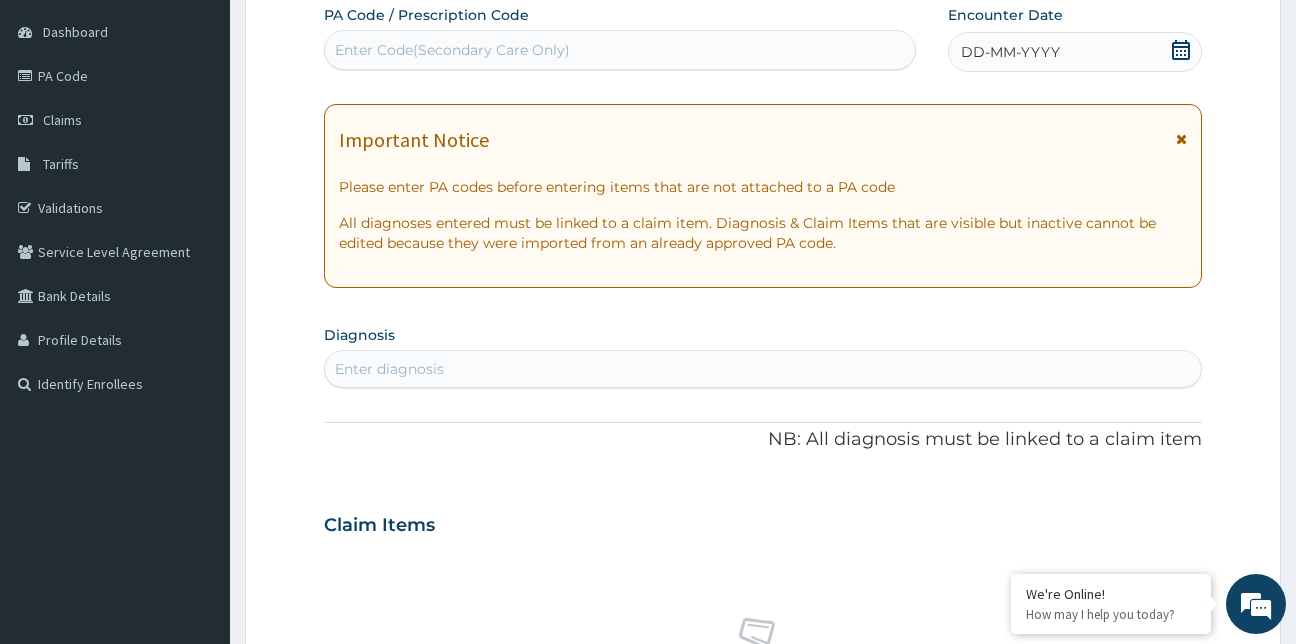 click on "Enter Code(Secondary Care Only)" at bounding box center (452, 50) 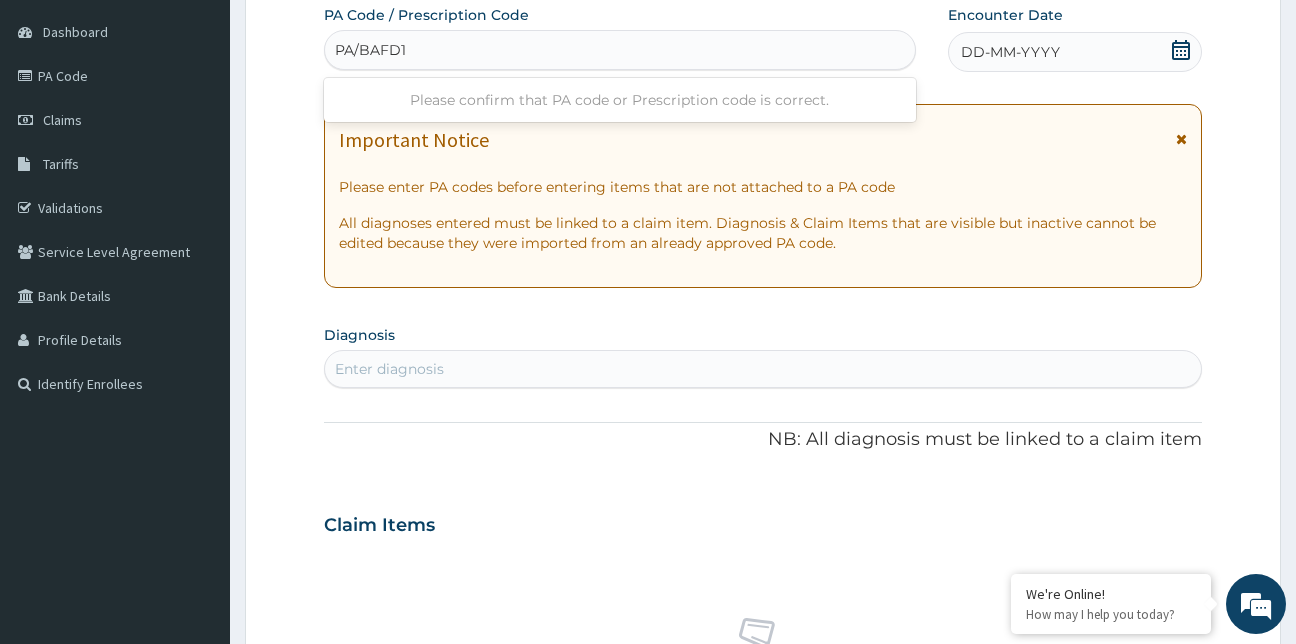 type on "PA/BAFD1D" 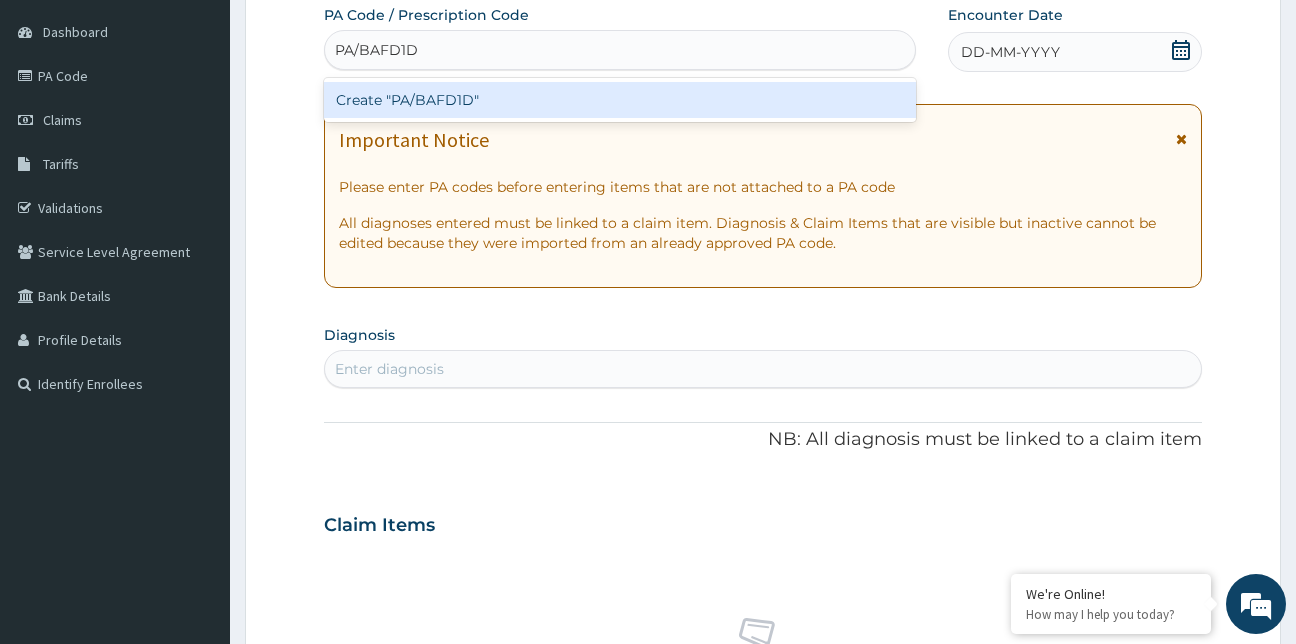 click on "Create "PA/BAFD1D"" at bounding box center (620, 100) 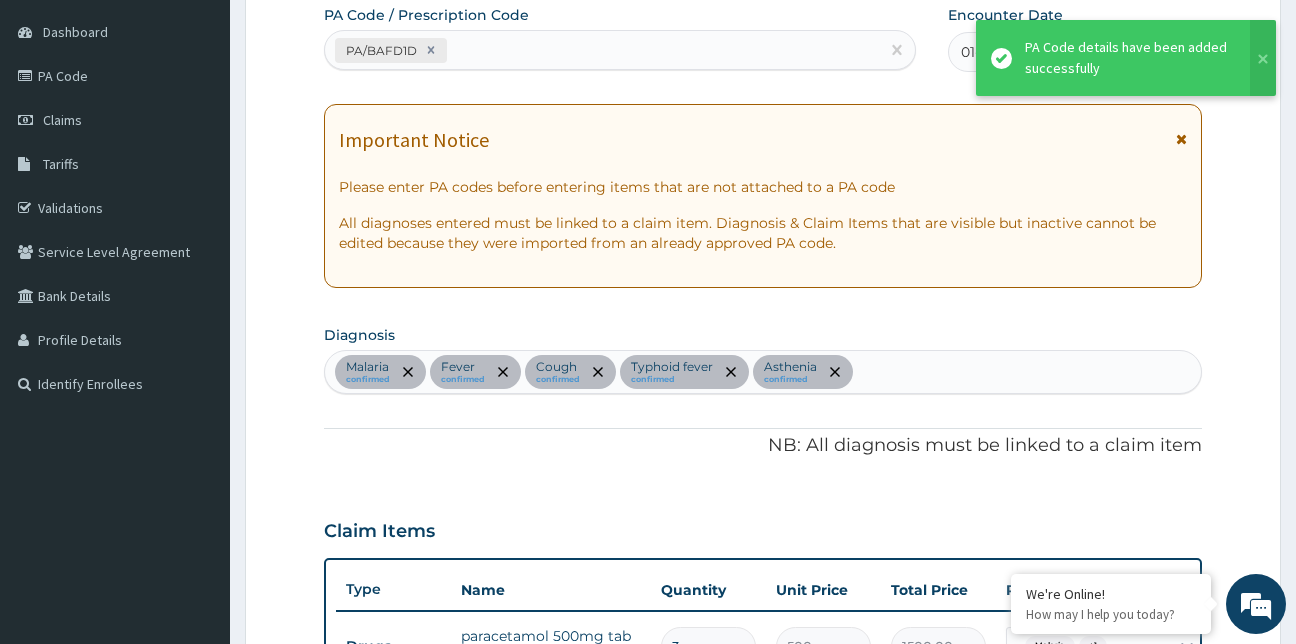 scroll, scrollTop: 1200, scrollLeft: 0, axis: vertical 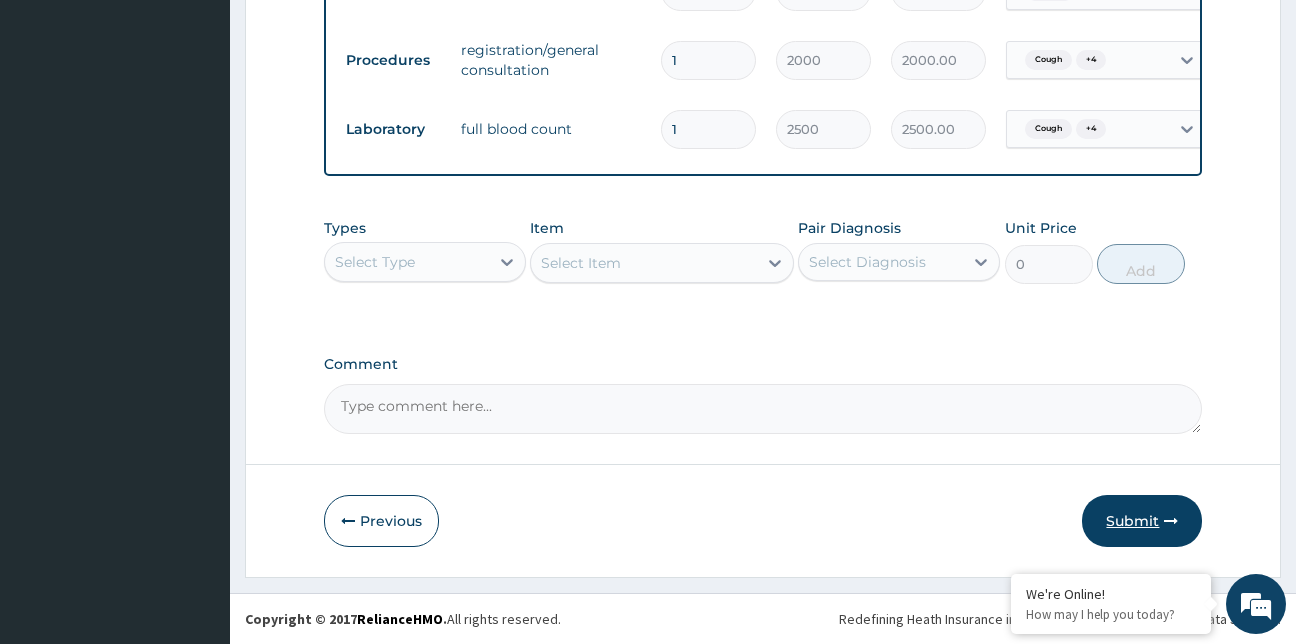 click on "Submit" at bounding box center [1142, 521] 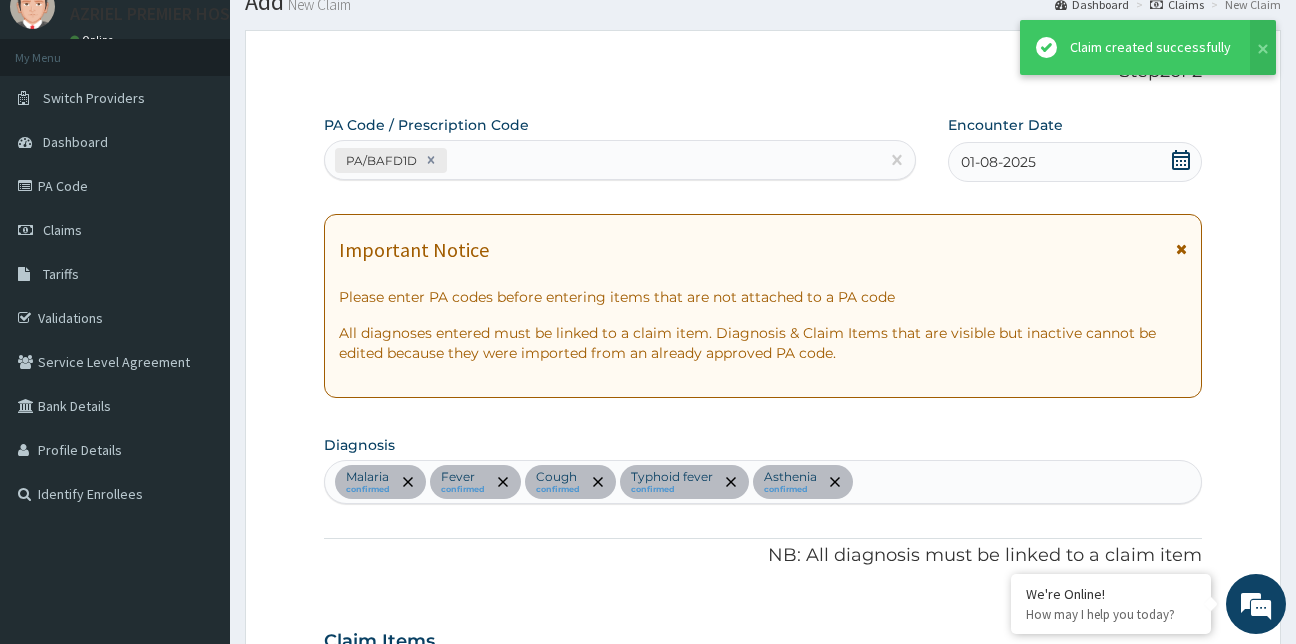 scroll, scrollTop: 1408, scrollLeft: 0, axis: vertical 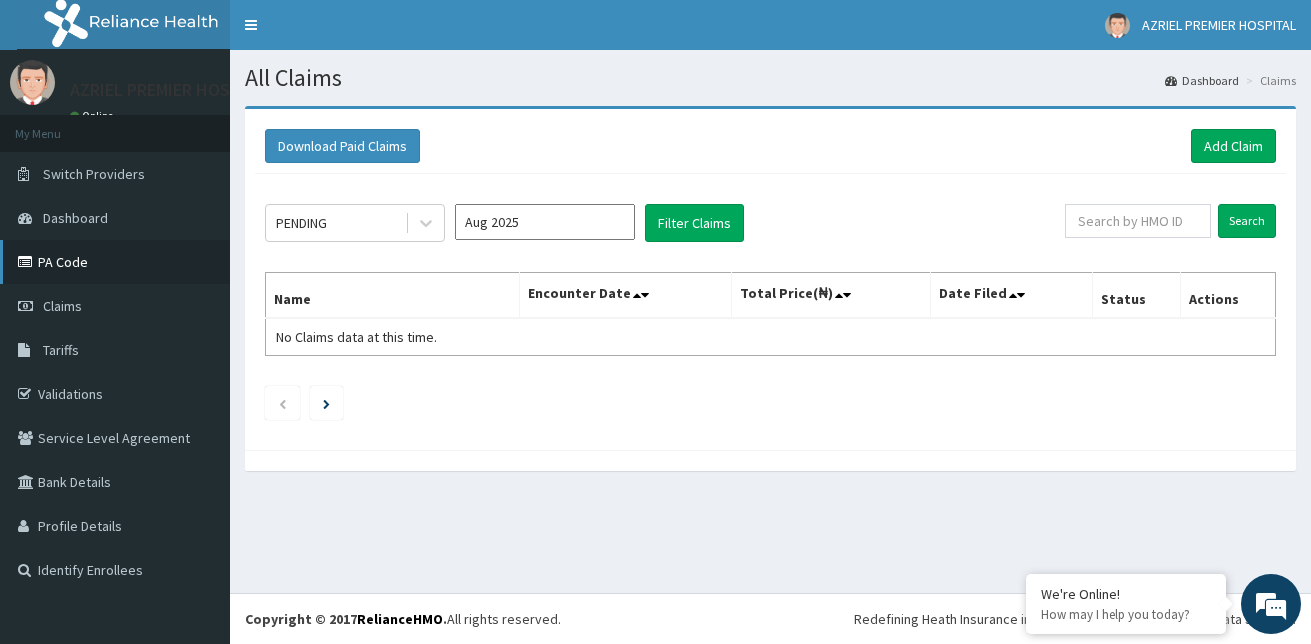 click on "PA Code" at bounding box center [115, 262] 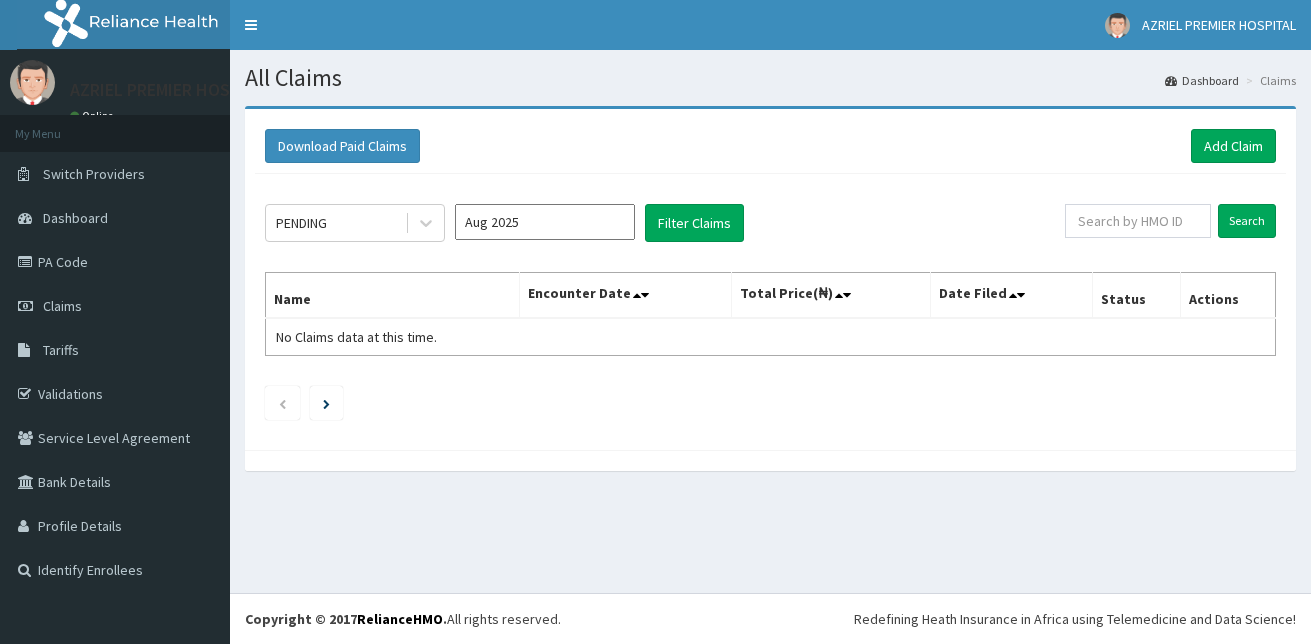 scroll, scrollTop: 0, scrollLeft: 0, axis: both 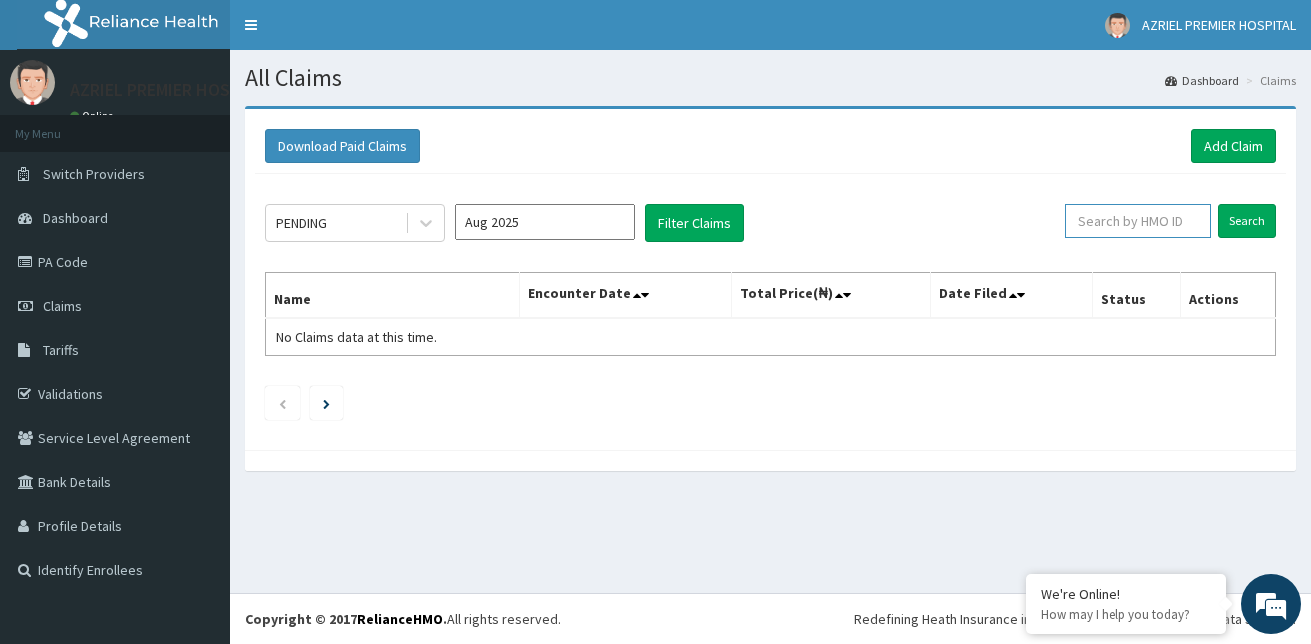 click at bounding box center [1138, 221] 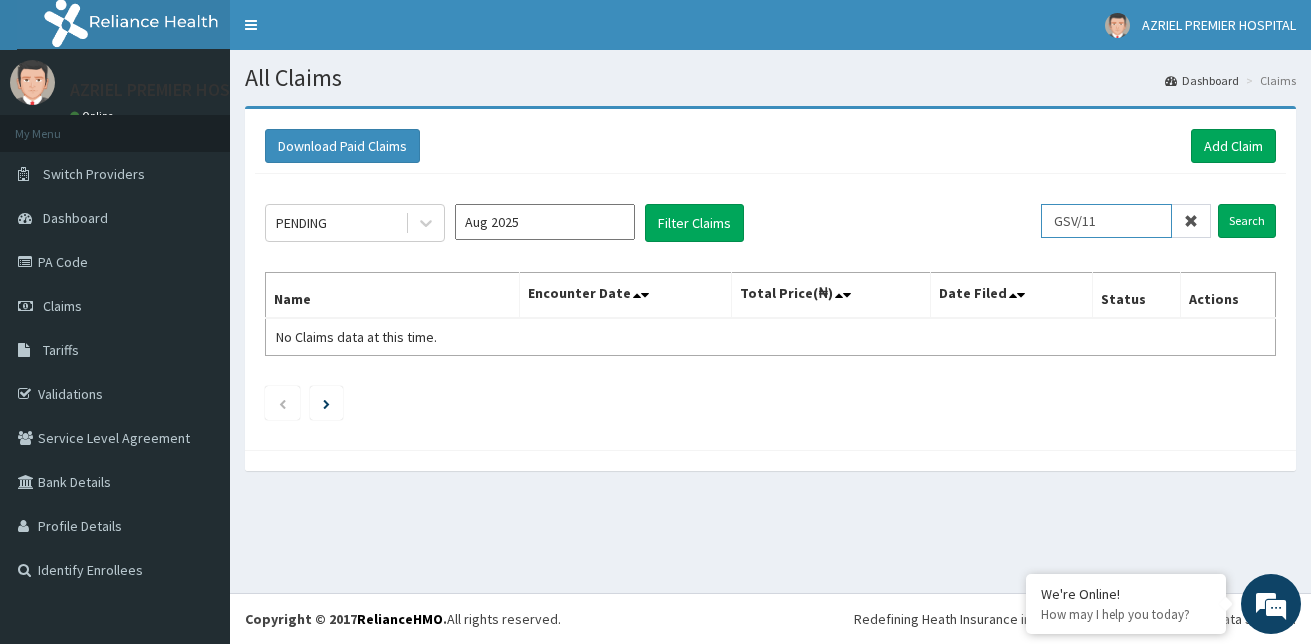 scroll, scrollTop: 0, scrollLeft: 0, axis: both 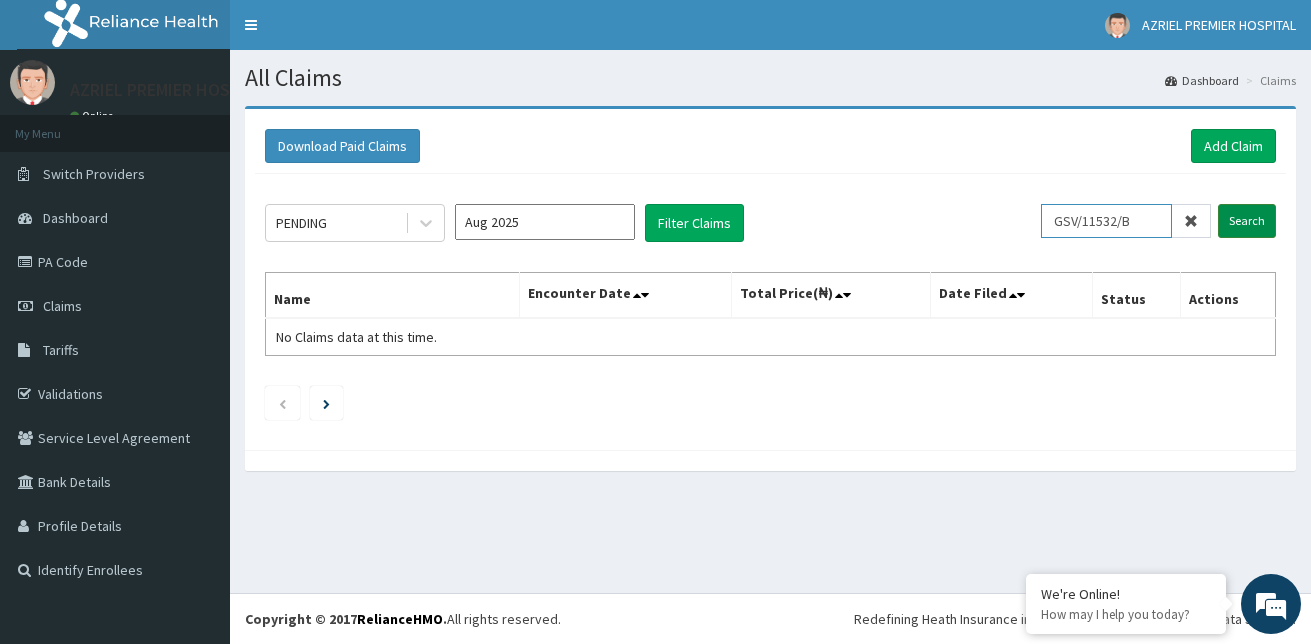type on "GSV/11532/B" 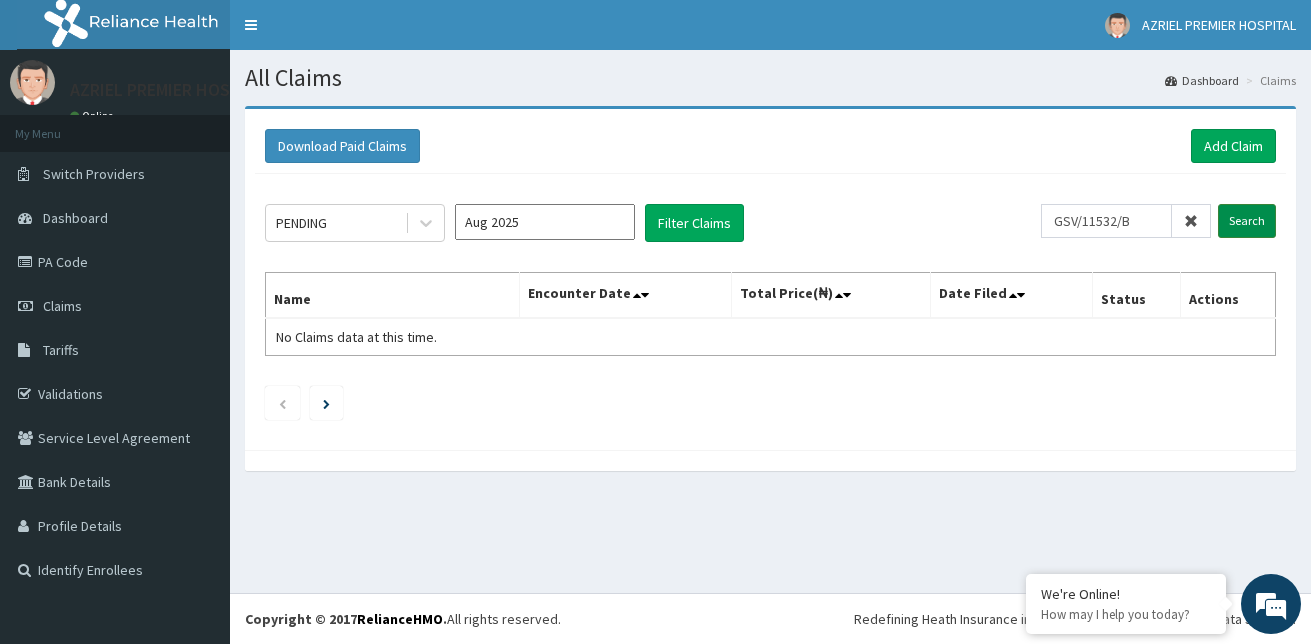 click on "Search" at bounding box center [1247, 221] 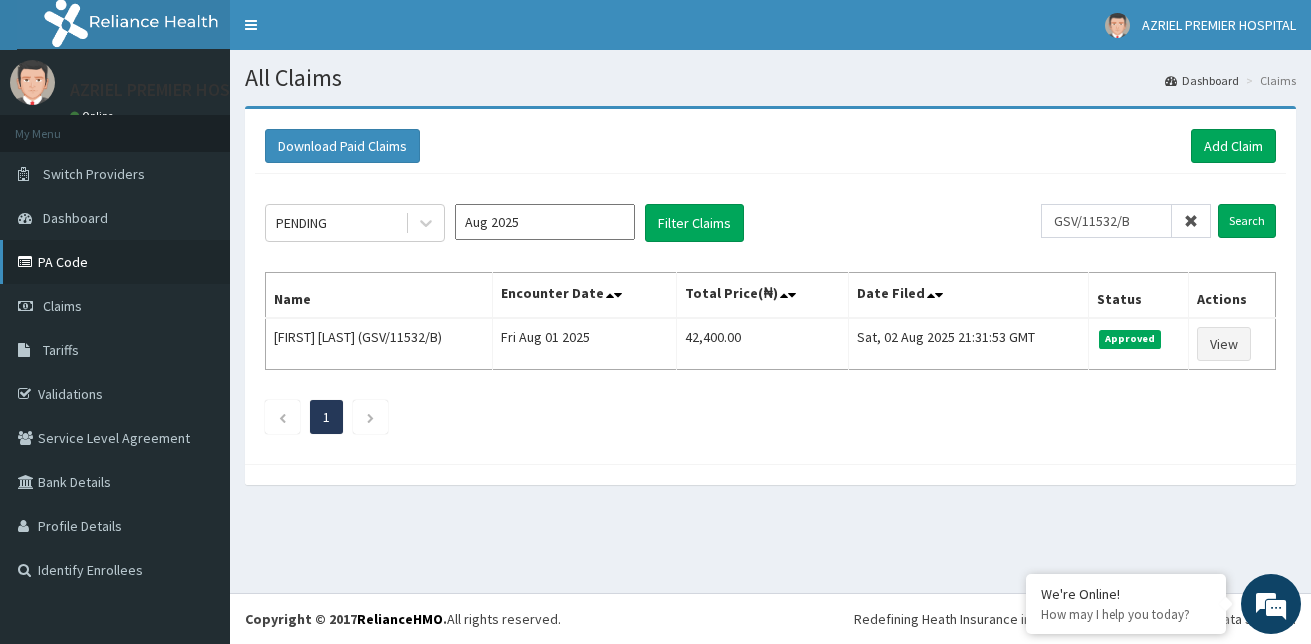 click on "PA Code" at bounding box center [115, 262] 